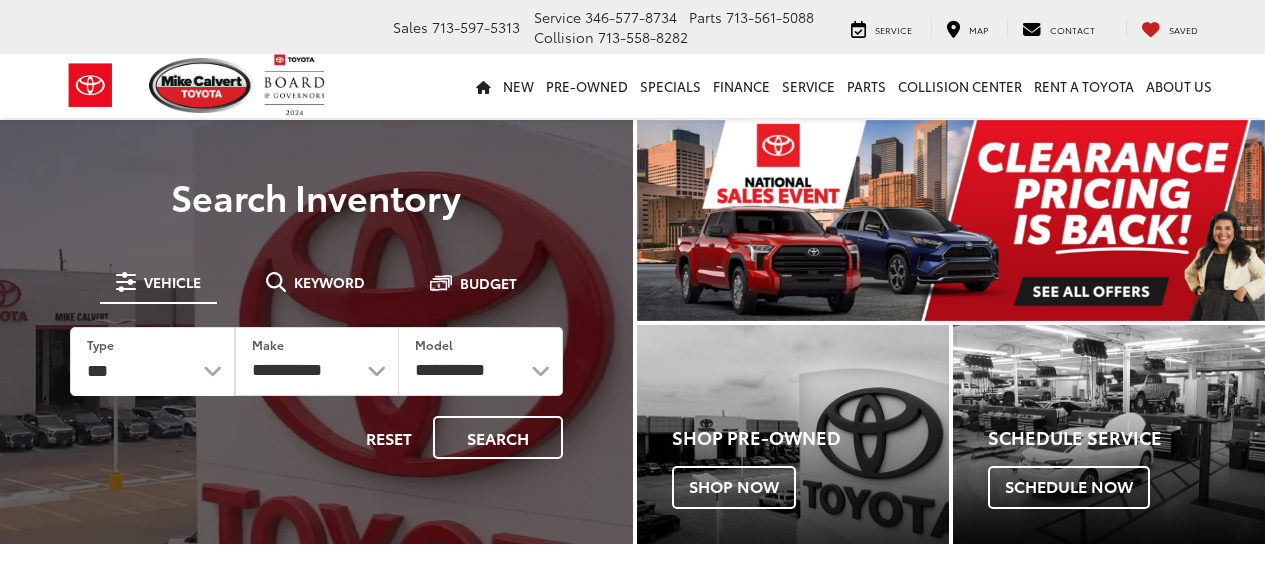 scroll, scrollTop: 0, scrollLeft: 0, axis: both 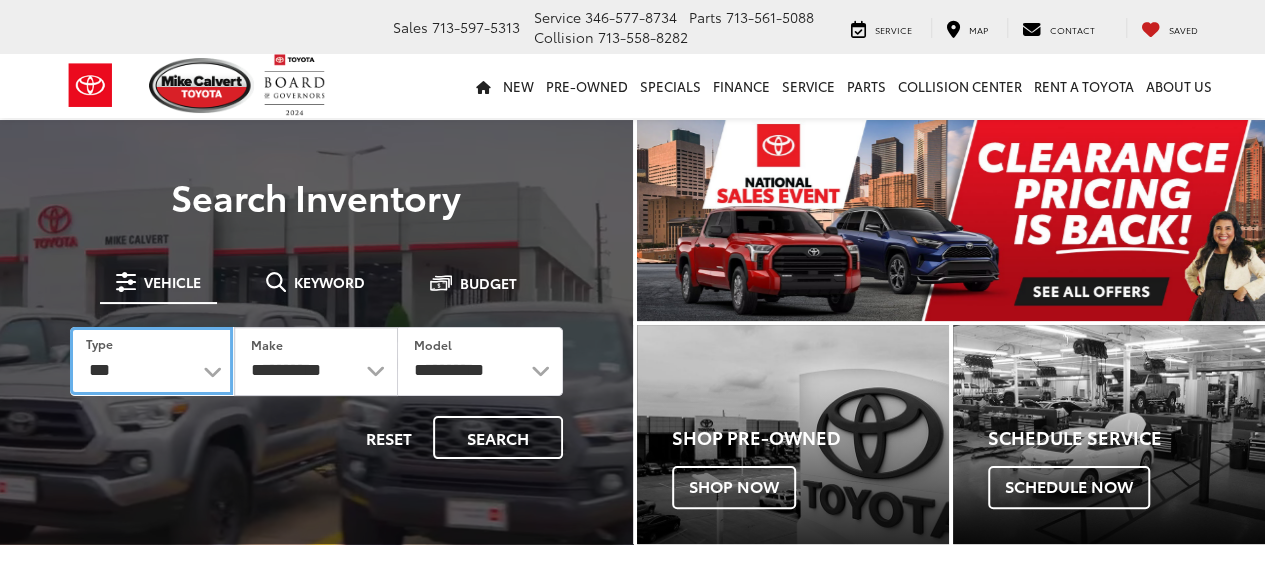 click on "***
***
****
*********" at bounding box center [151, 361] 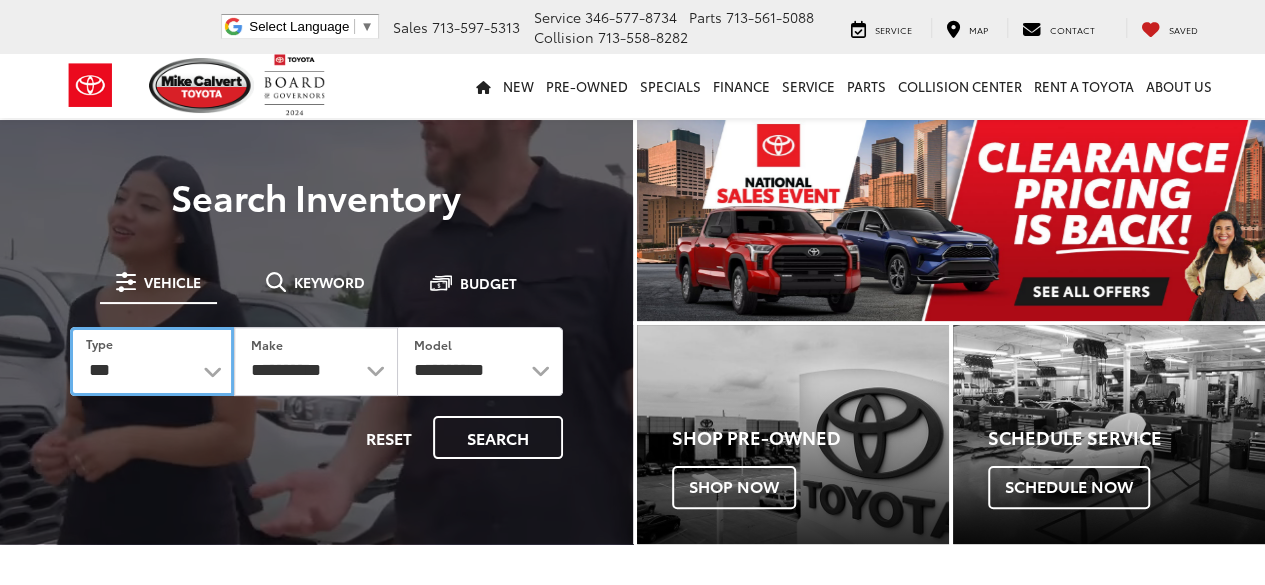 scroll, scrollTop: 0, scrollLeft: 0, axis: both 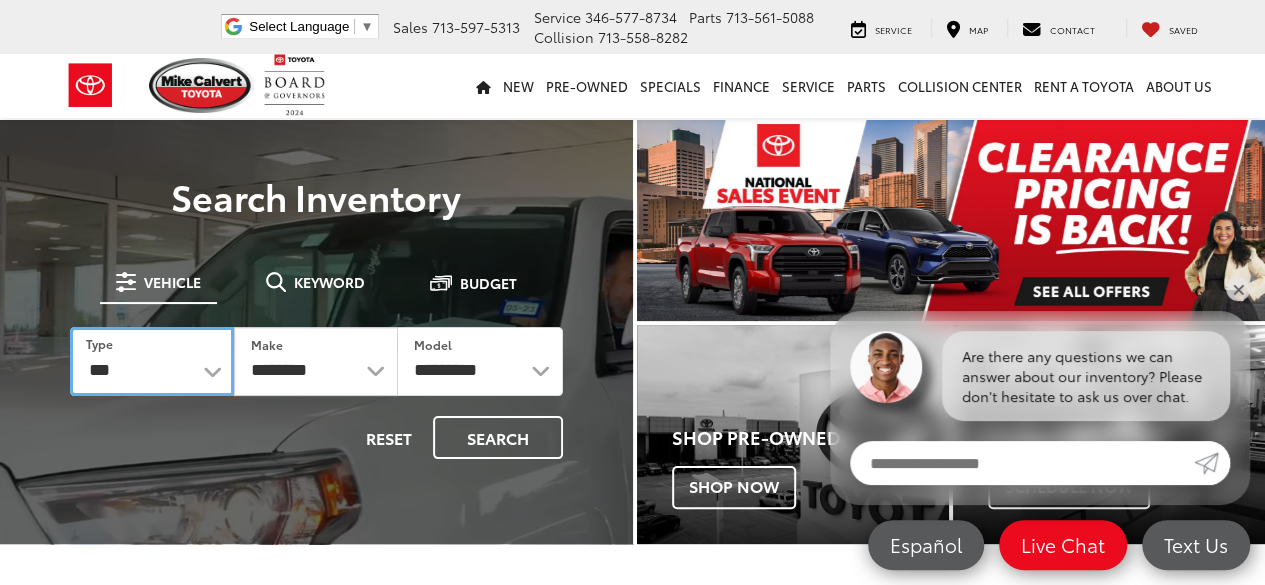 select on "******" 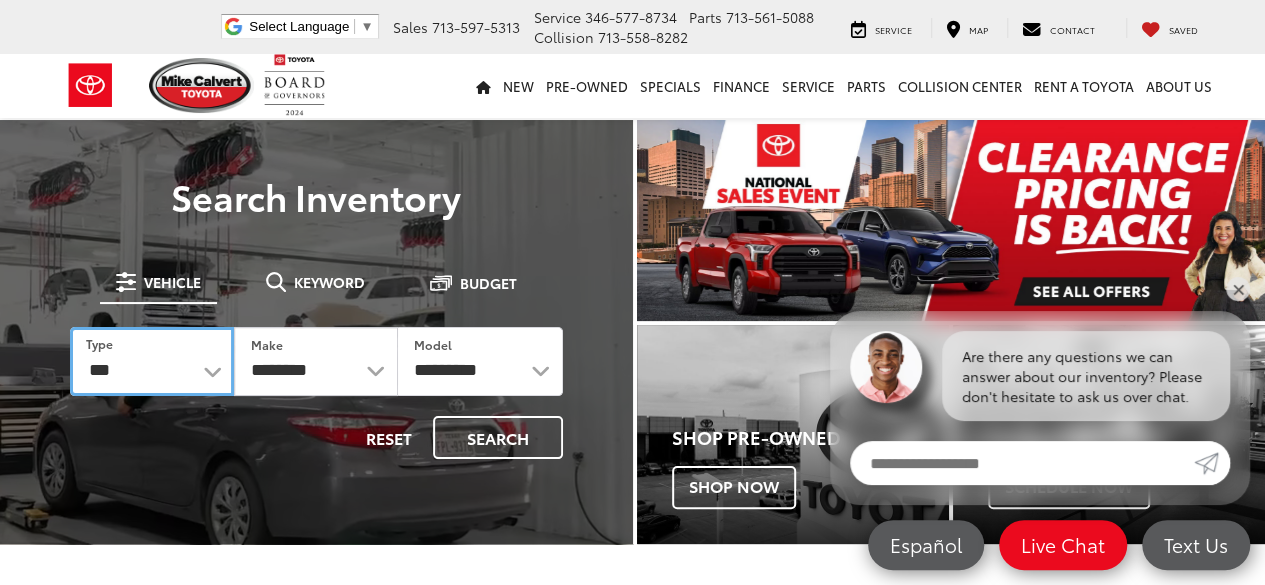 click on "***
***
****
*********" at bounding box center (152, 361) 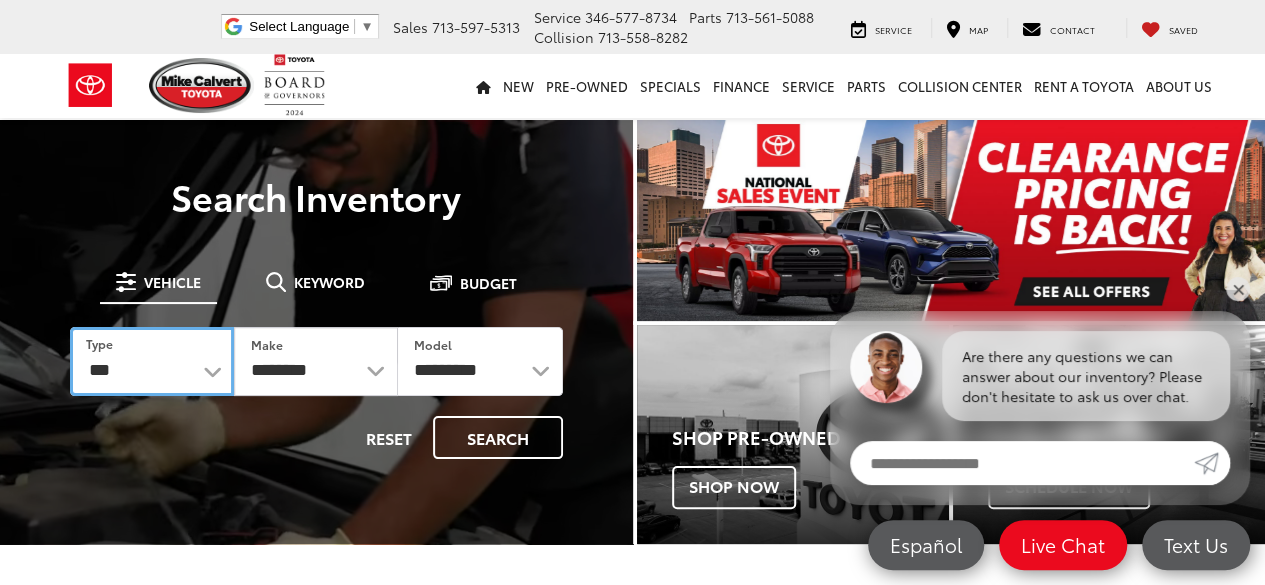 select on "******" 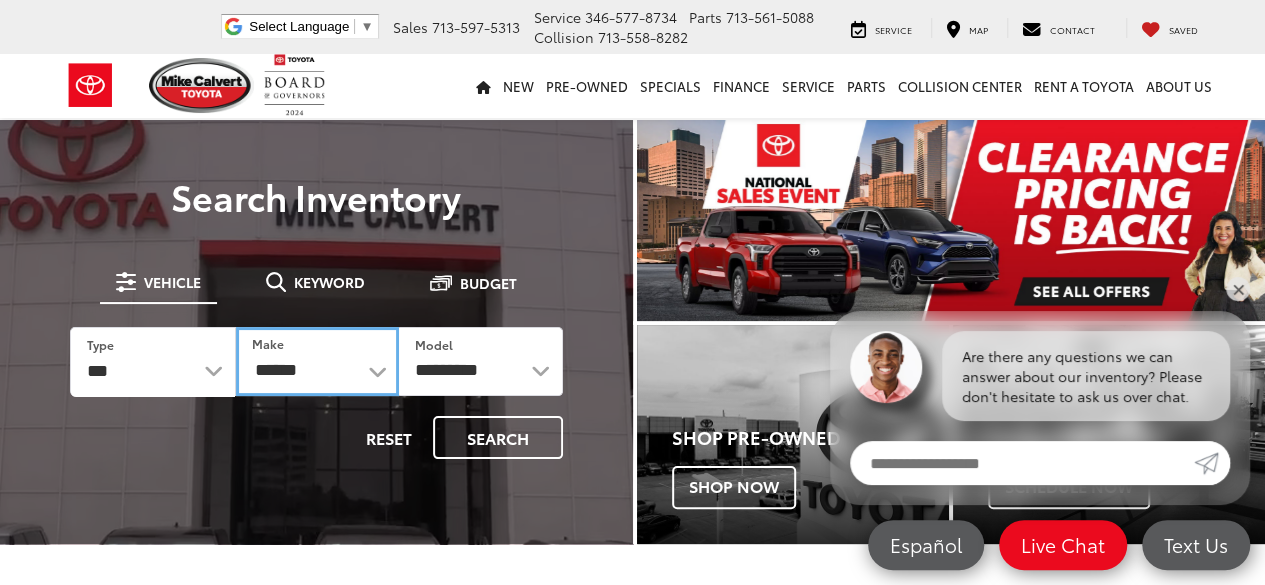 click on "******** ******" at bounding box center [317, 361] 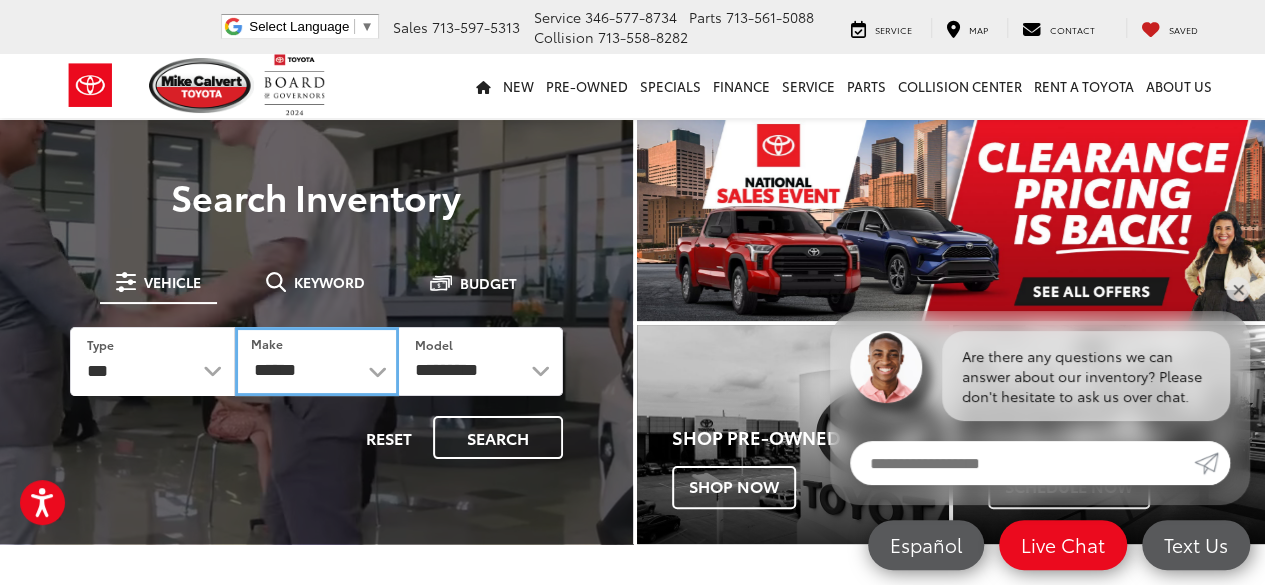 click on "******** ******" at bounding box center (317, 361) 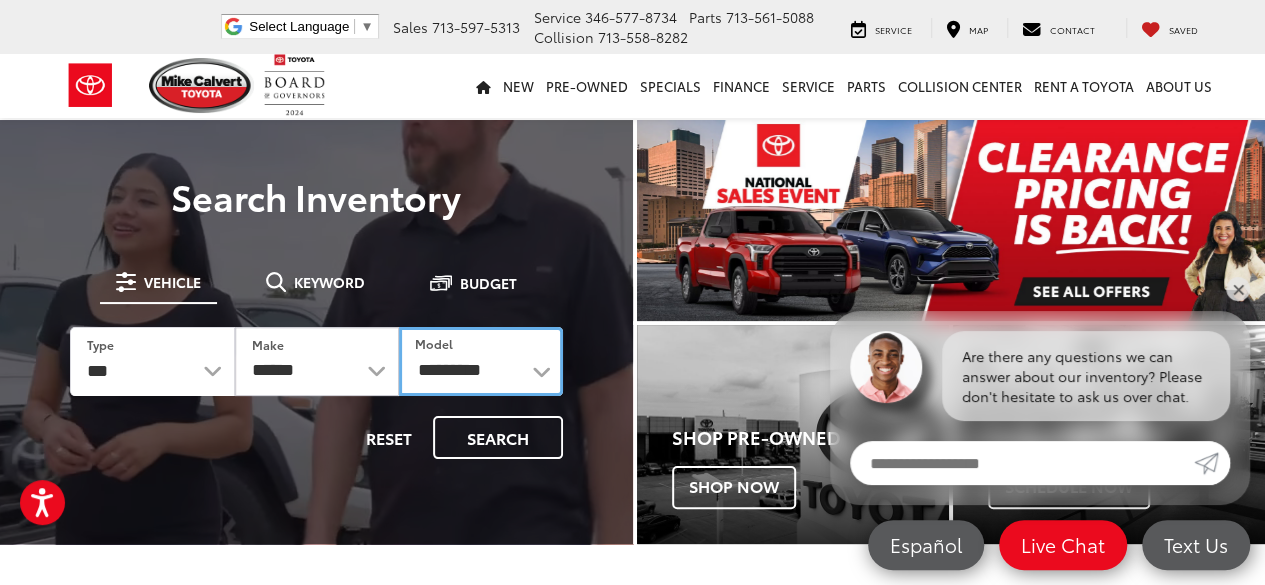 click on "**********" at bounding box center (481, 361) 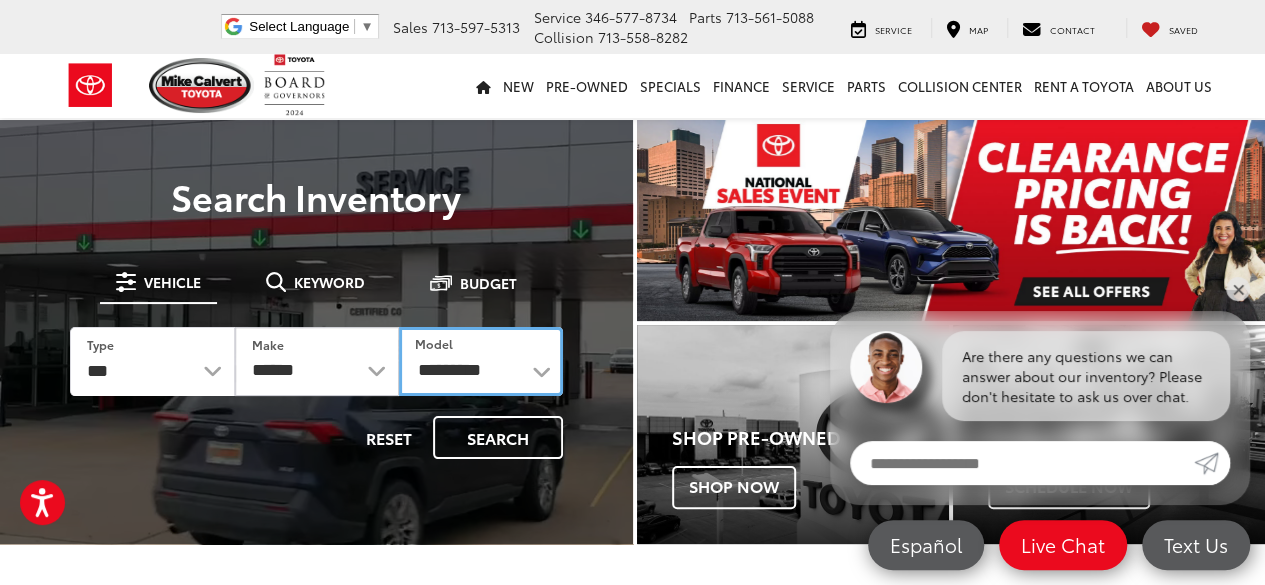 select on "****" 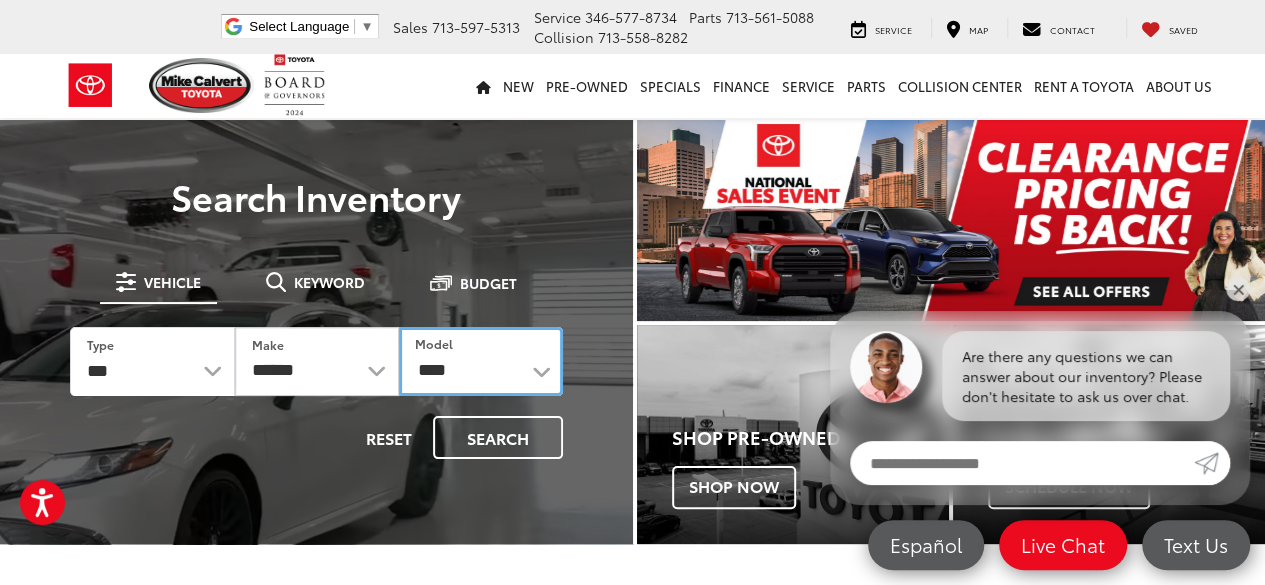 click on "**********" at bounding box center (481, 361) 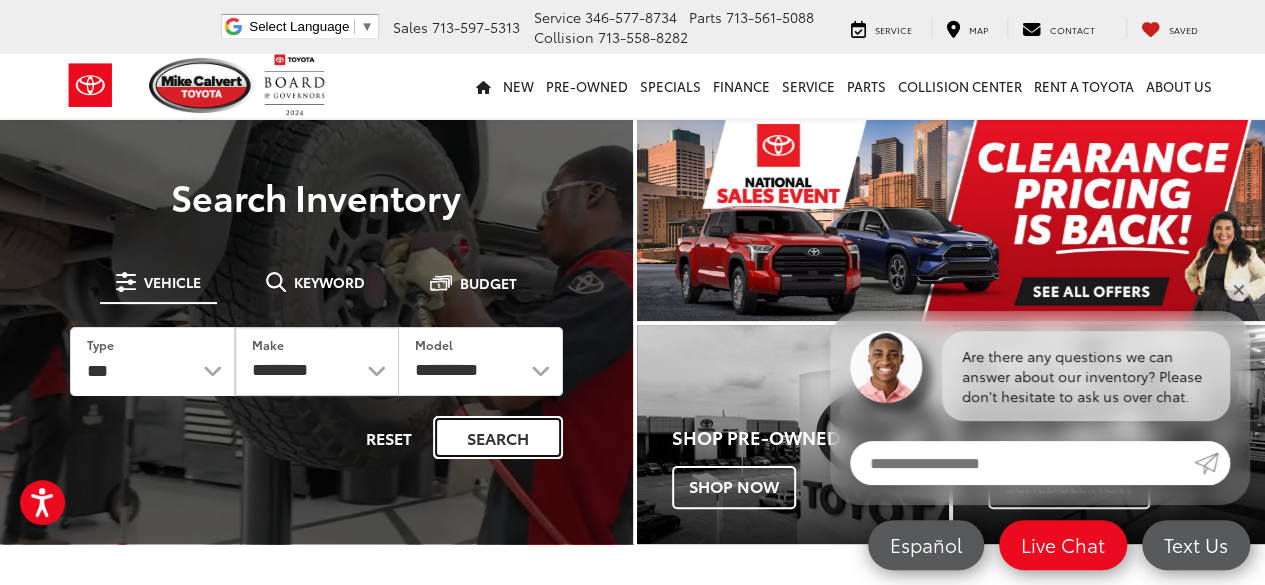 click on "Search" at bounding box center (498, 437) 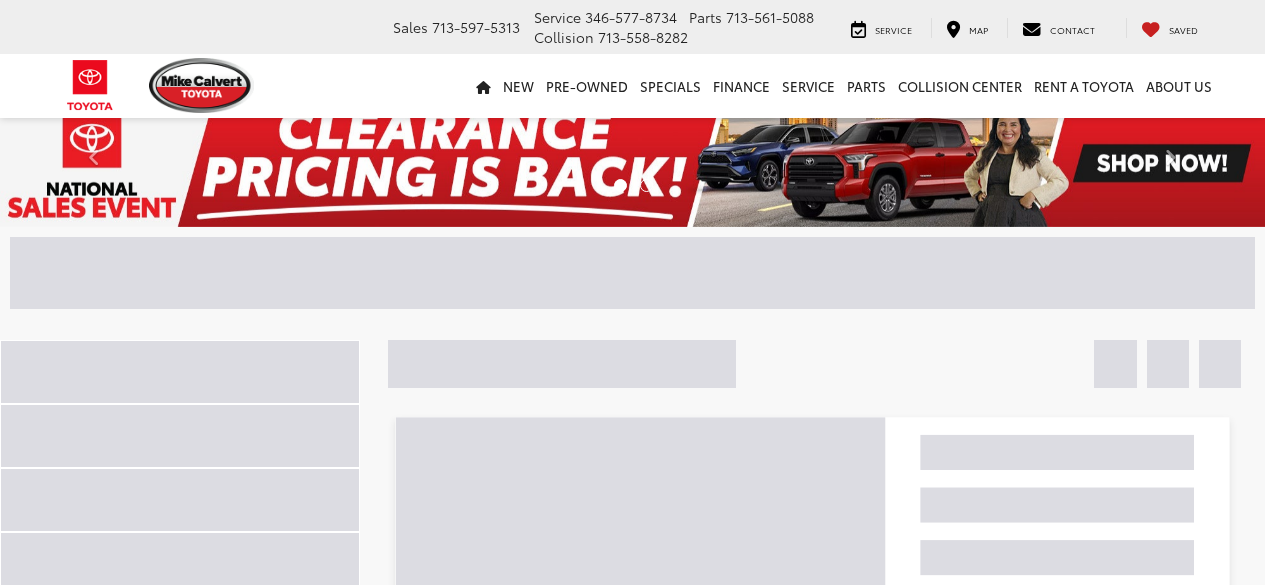 scroll, scrollTop: 0, scrollLeft: 0, axis: both 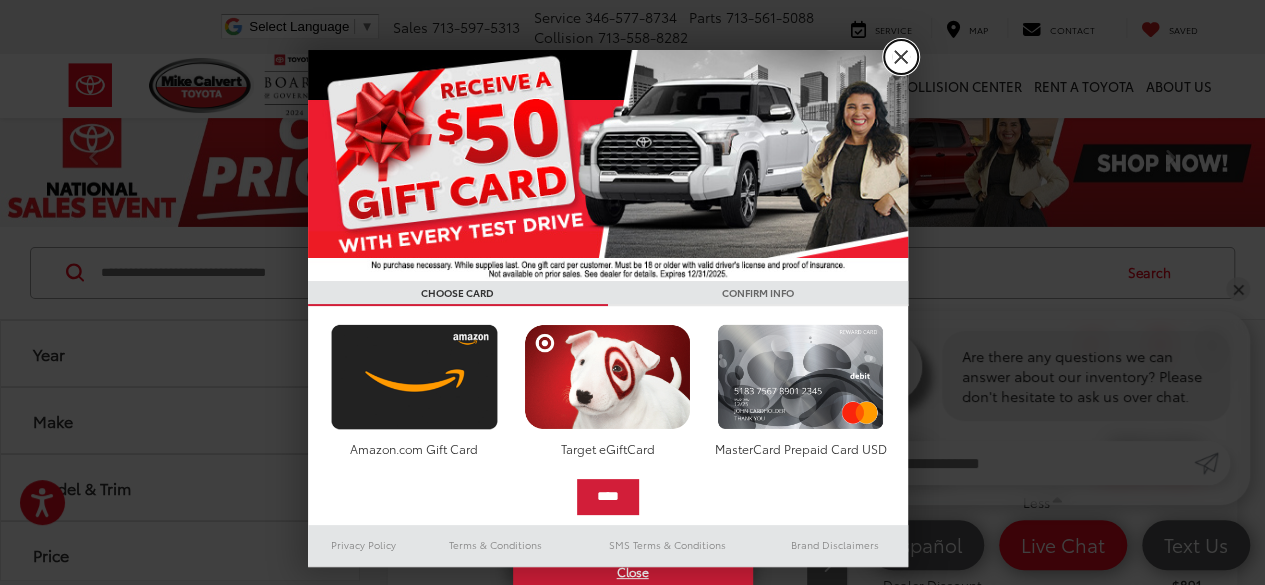 click on "X" at bounding box center [901, 57] 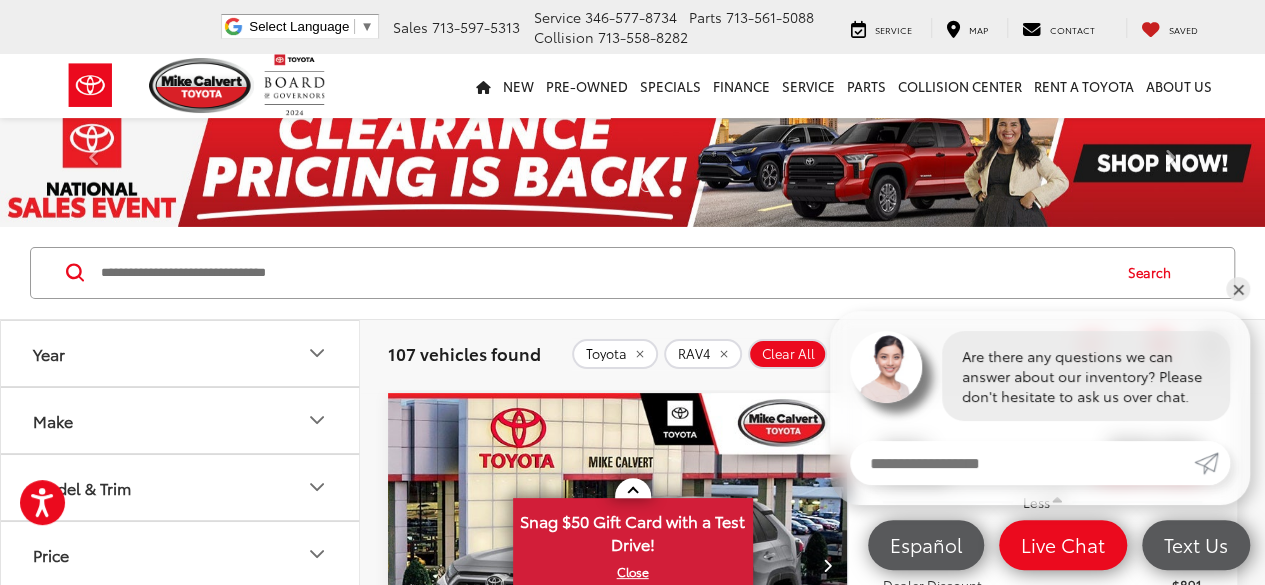 scroll, scrollTop: 300, scrollLeft: 0, axis: vertical 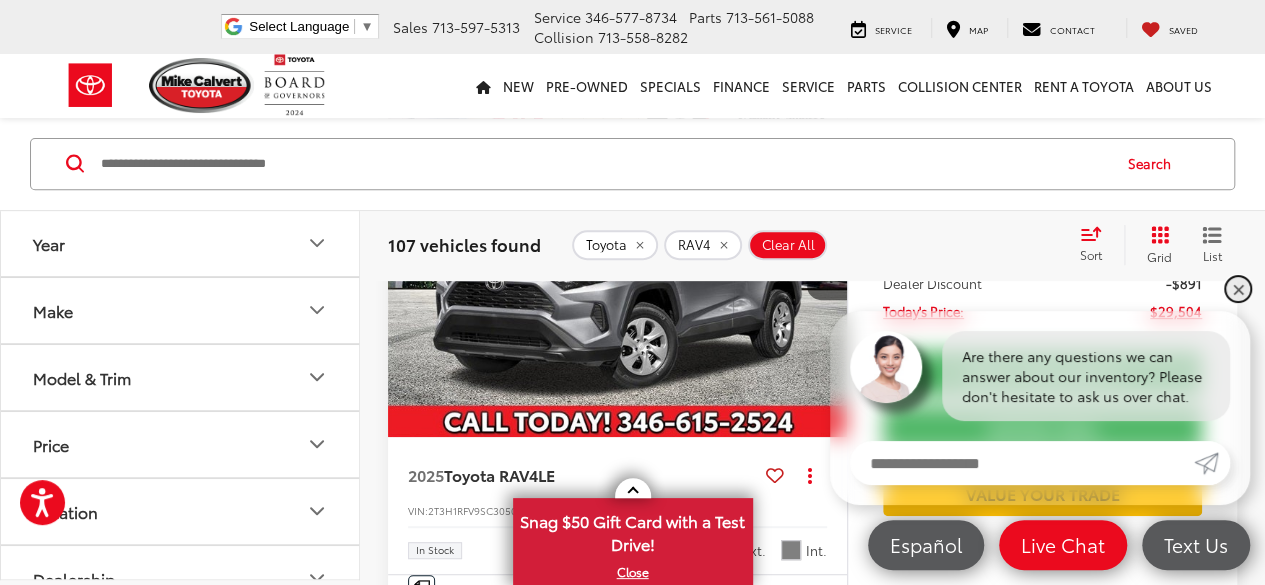 click on "✕" at bounding box center [1238, 289] 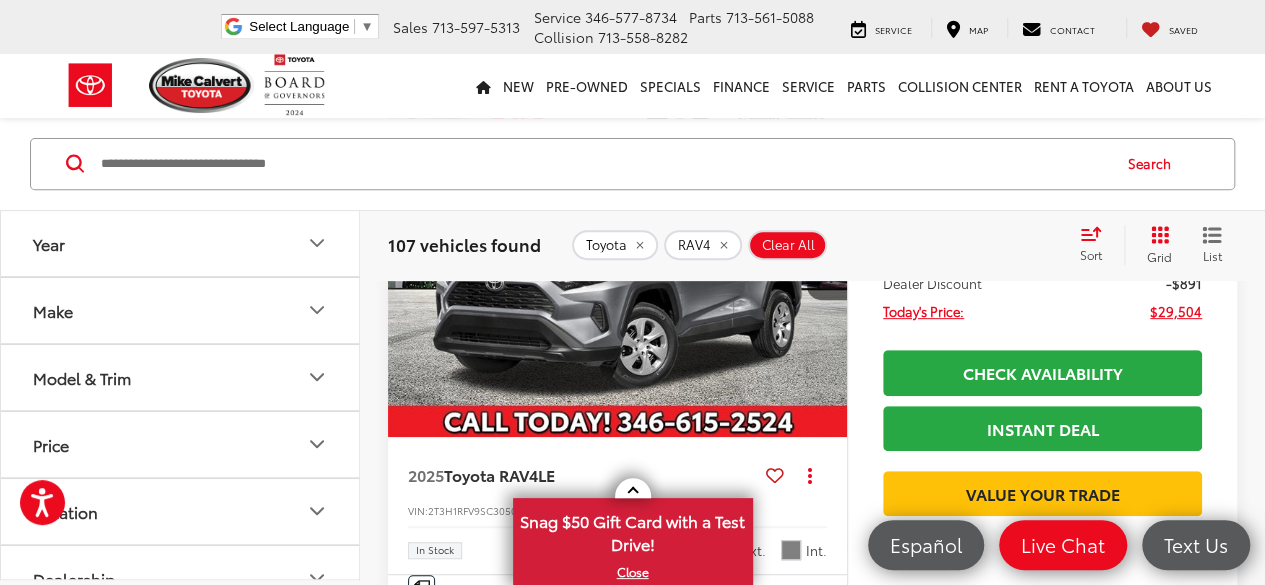 scroll, scrollTop: 0, scrollLeft: 0, axis: both 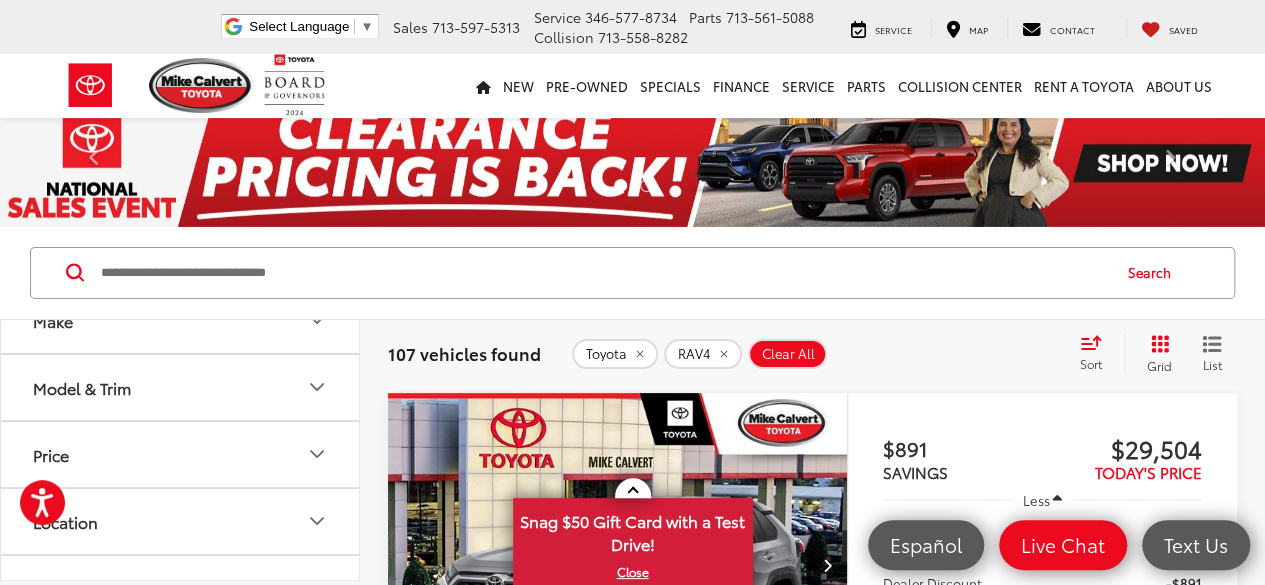click on "Price" at bounding box center [181, 454] 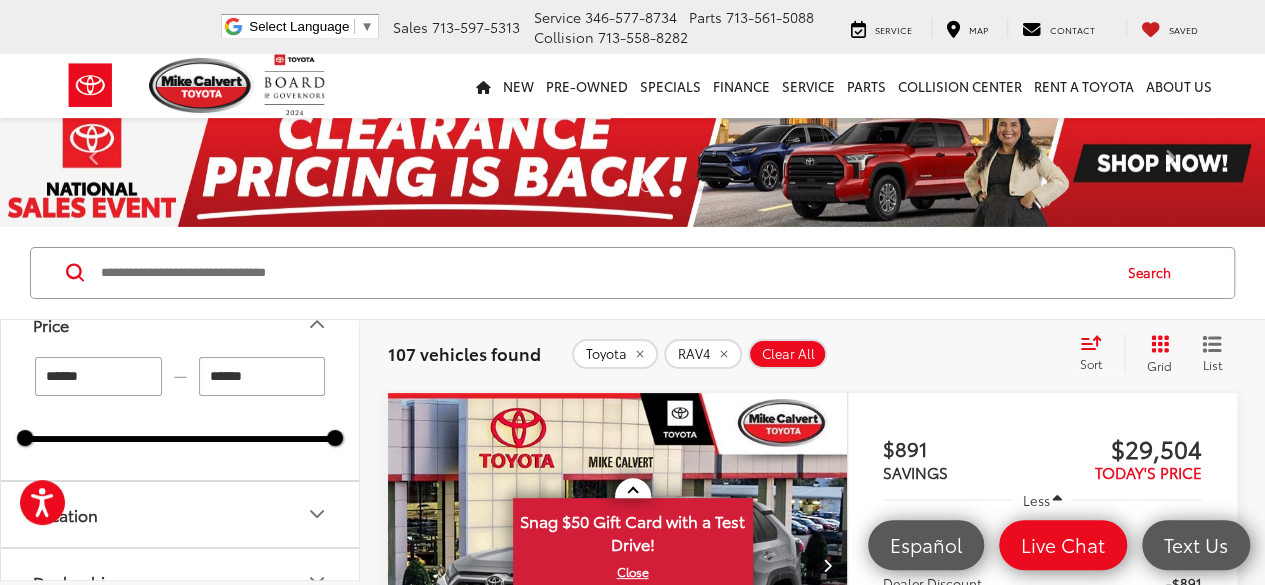 scroll, scrollTop: 200, scrollLeft: 0, axis: vertical 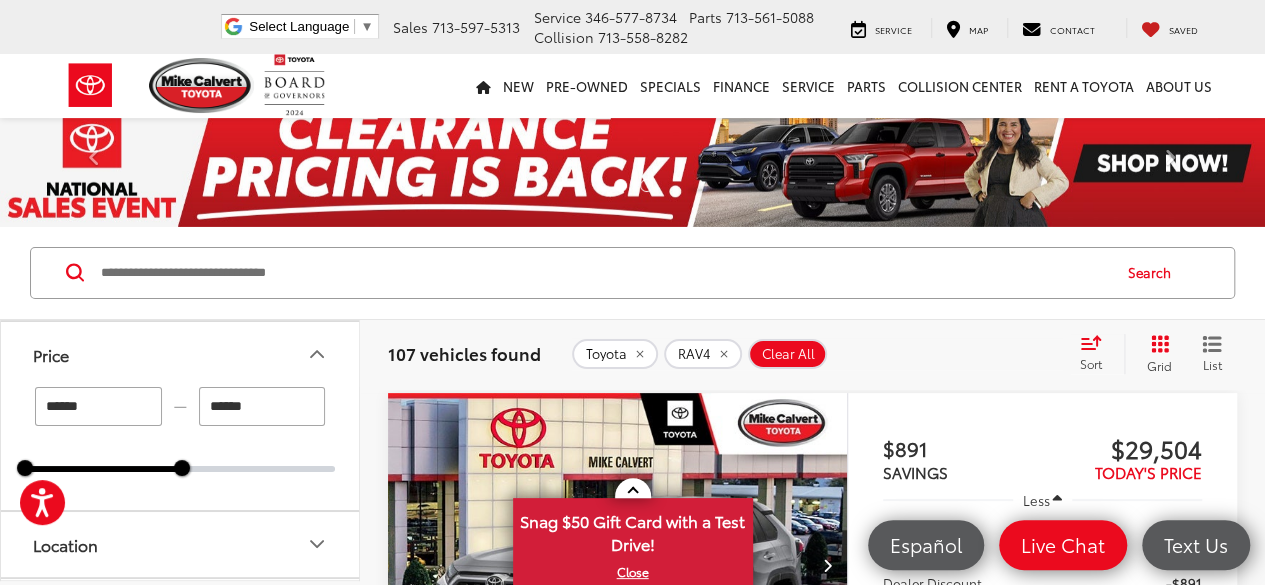 click at bounding box center [103, 469] 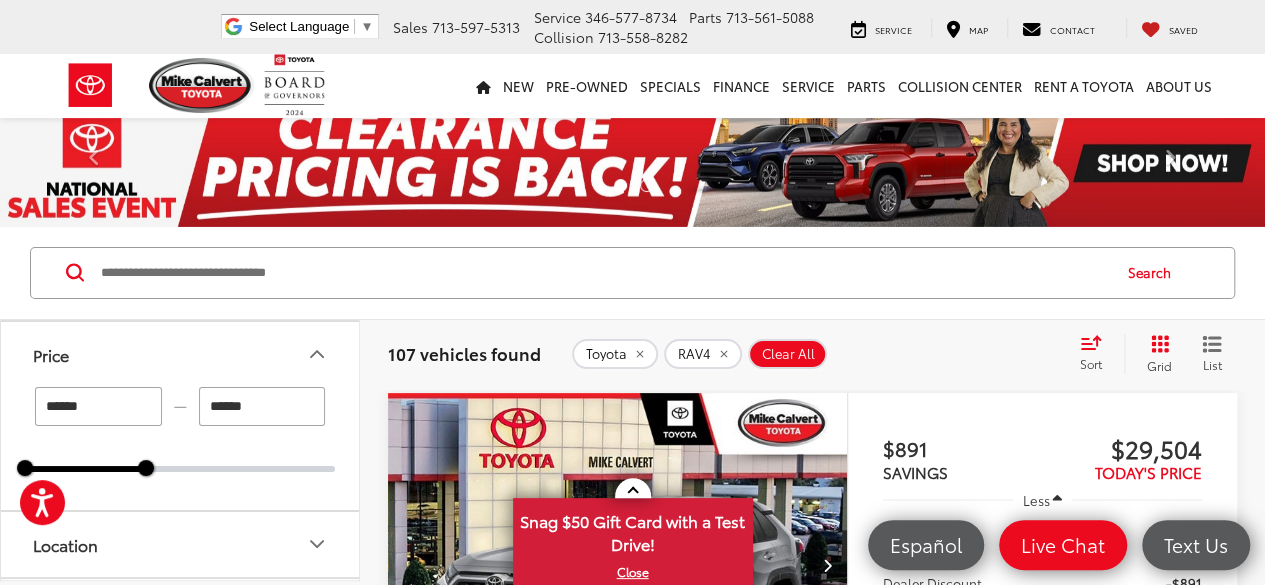 click at bounding box center [85, 469] 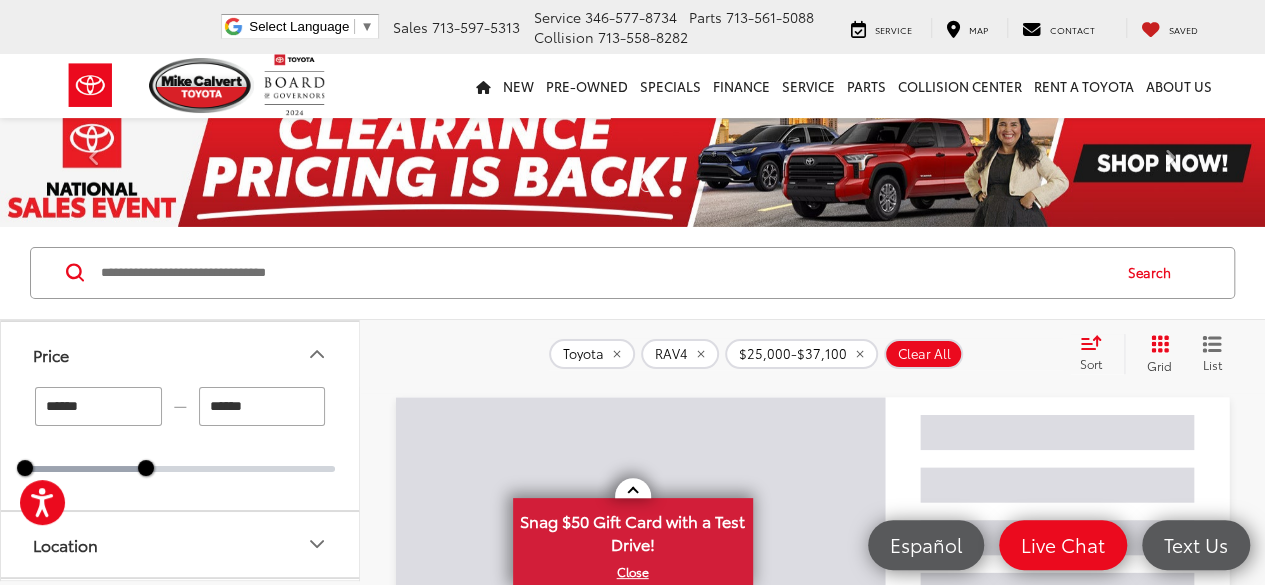 click at bounding box center [85, 469] 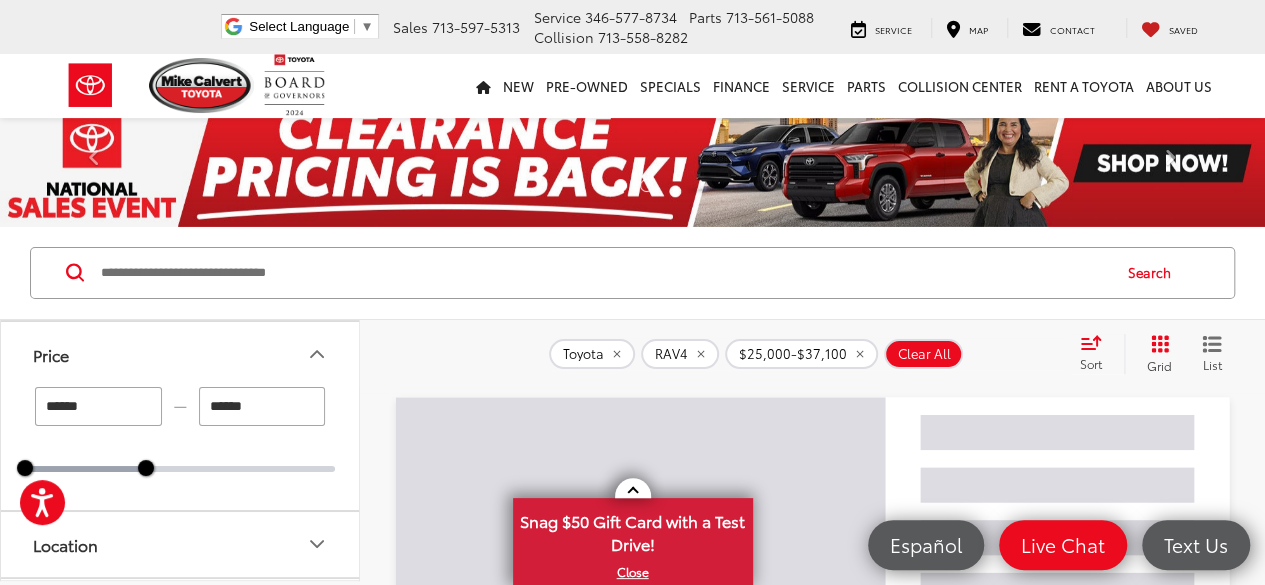 click at bounding box center (85, 469) 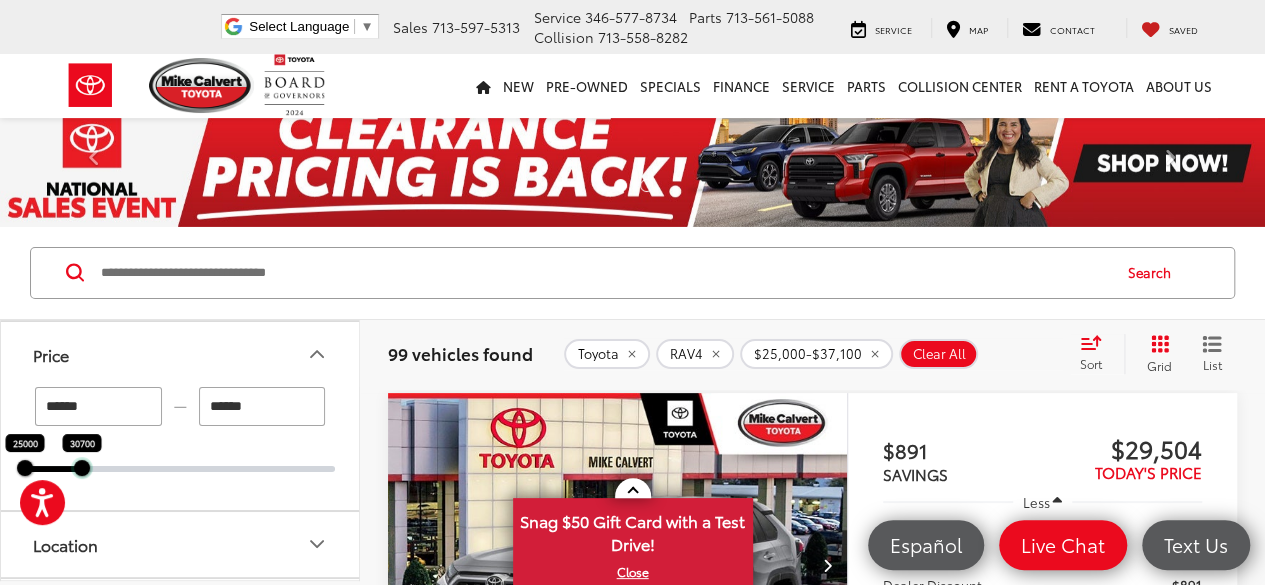 drag, startPoint x: 144, startPoint y: 465, endPoint x: 80, endPoint y: 465, distance: 64 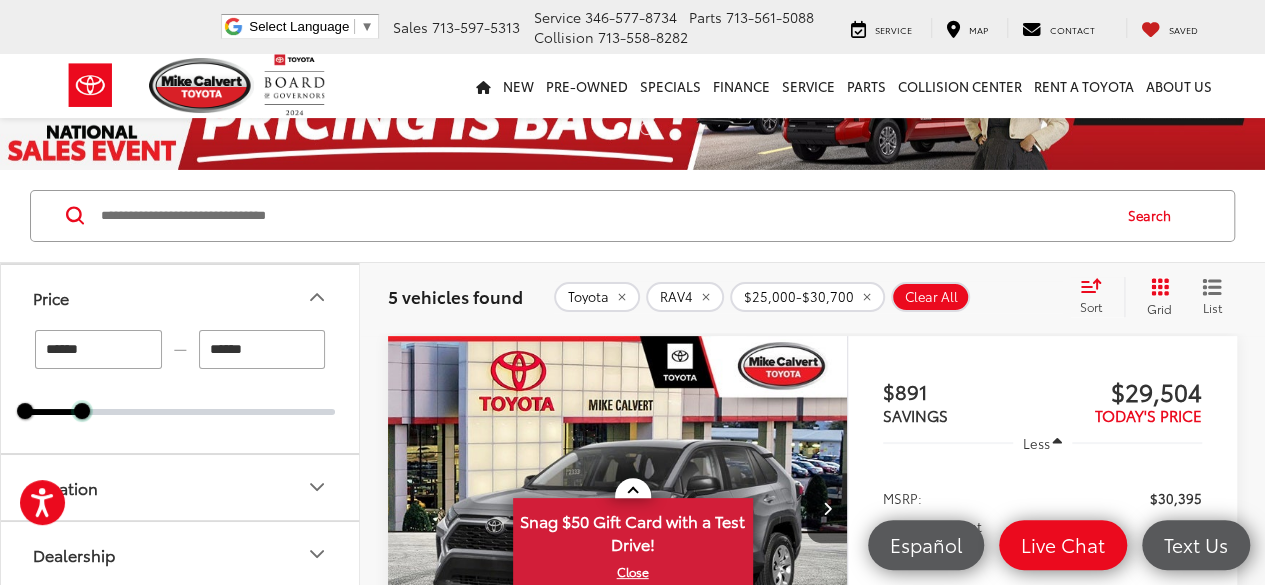 scroll, scrollTop: 0, scrollLeft: 0, axis: both 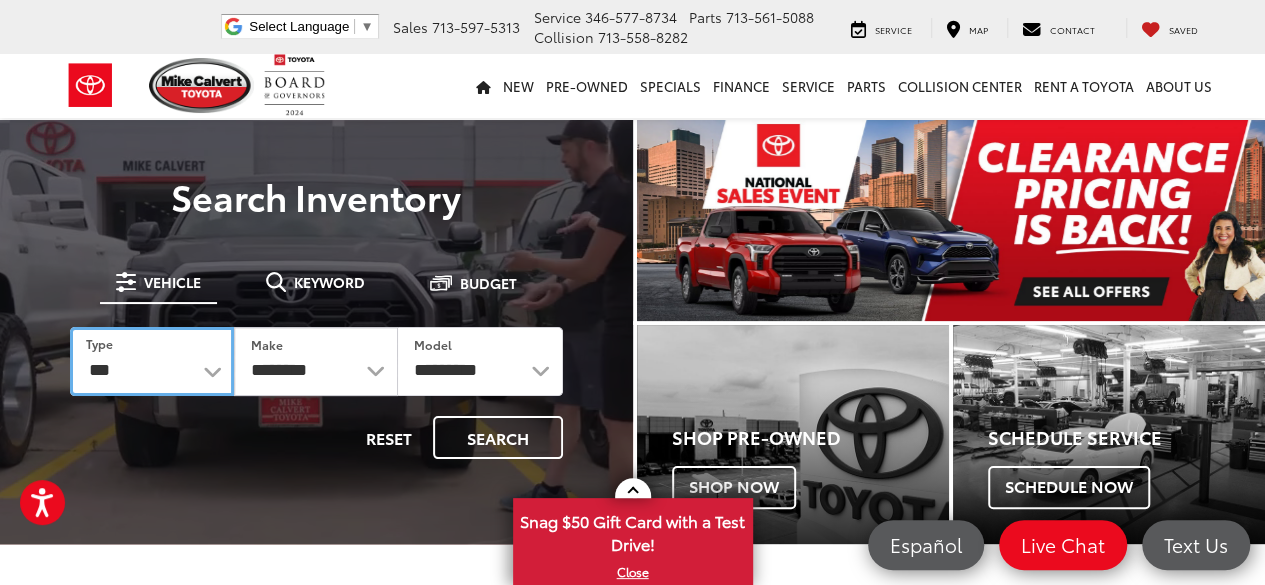 click on "***
***
****
*********" at bounding box center [152, 361] 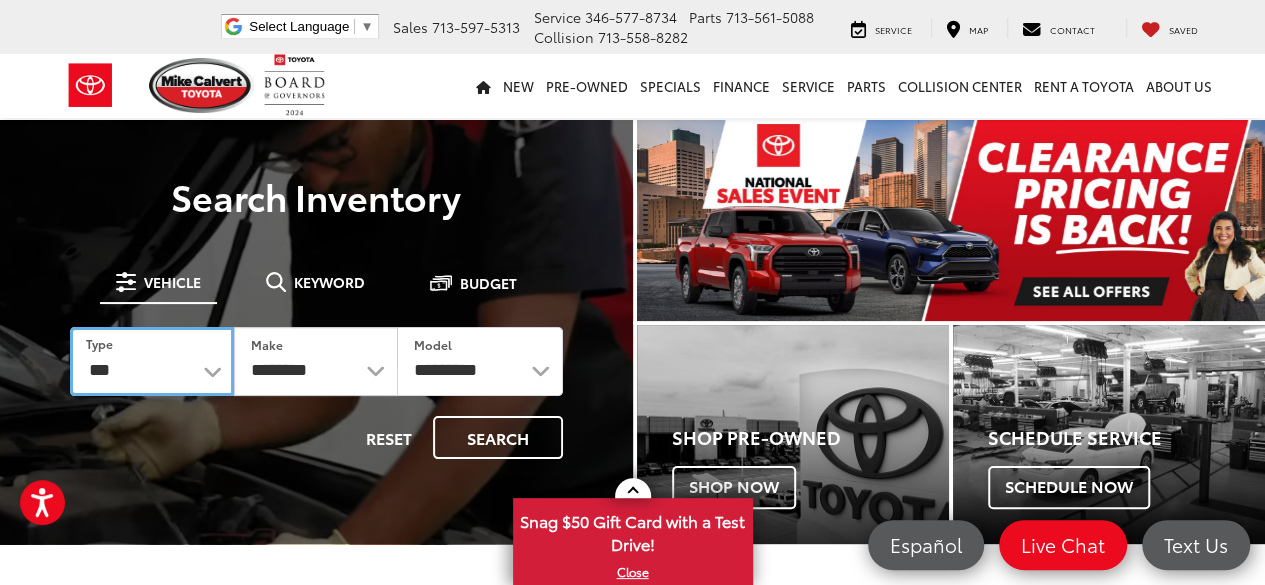 click on "***
***
****
*********" at bounding box center (152, 361) 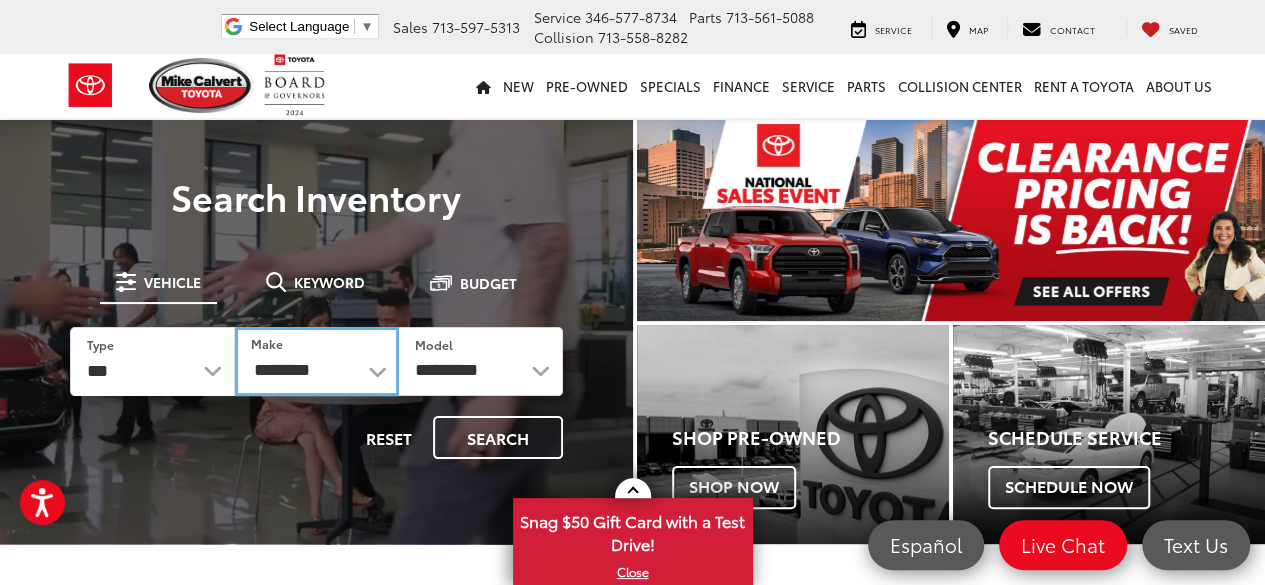 click on "**********" at bounding box center (317, 361) 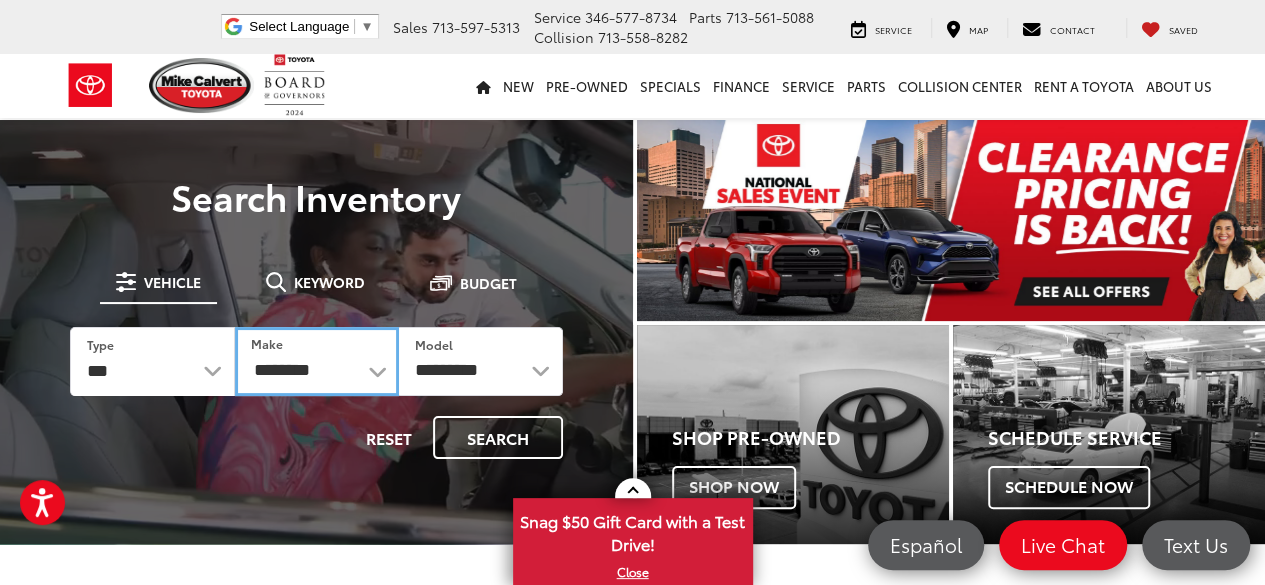select on "******" 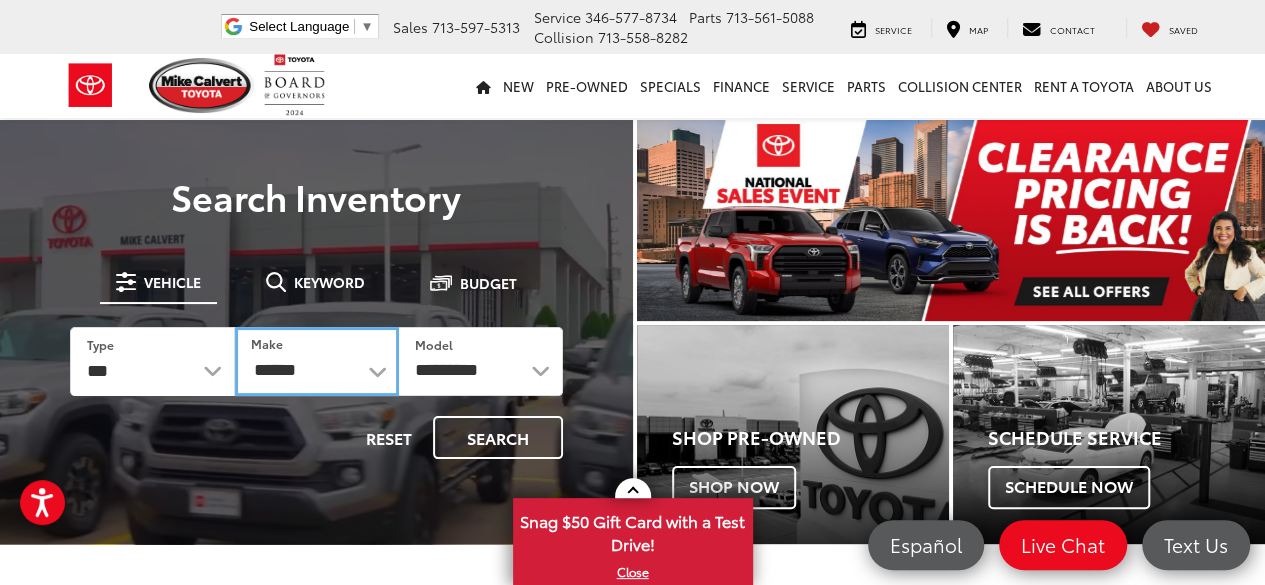click on "**********" at bounding box center [317, 361] 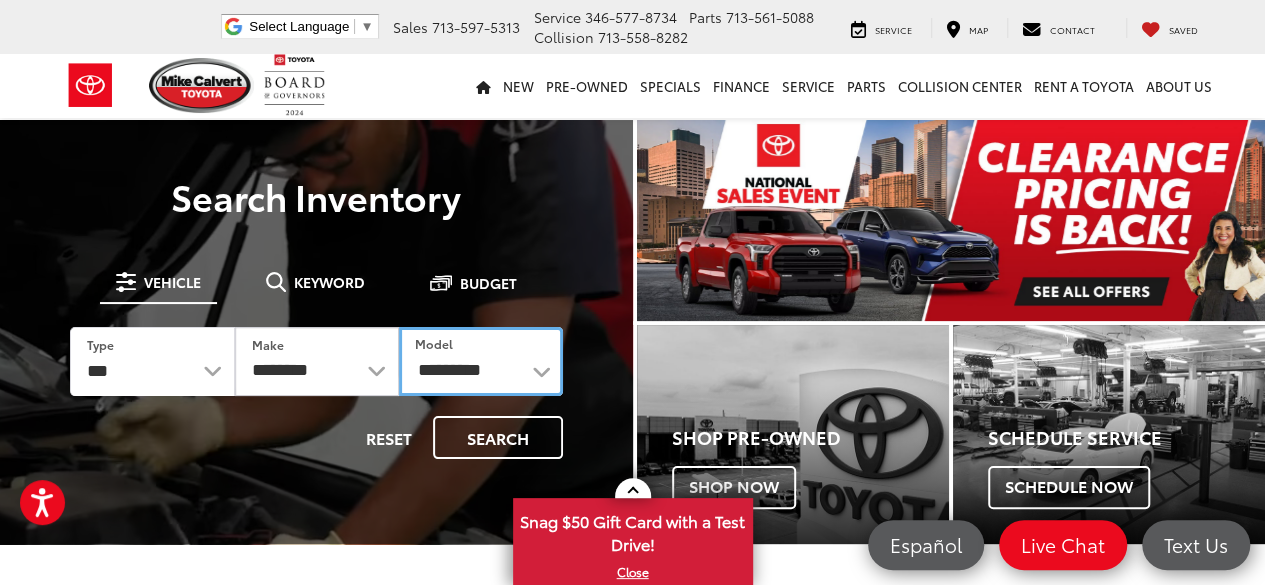 click on "**********" at bounding box center [481, 361] 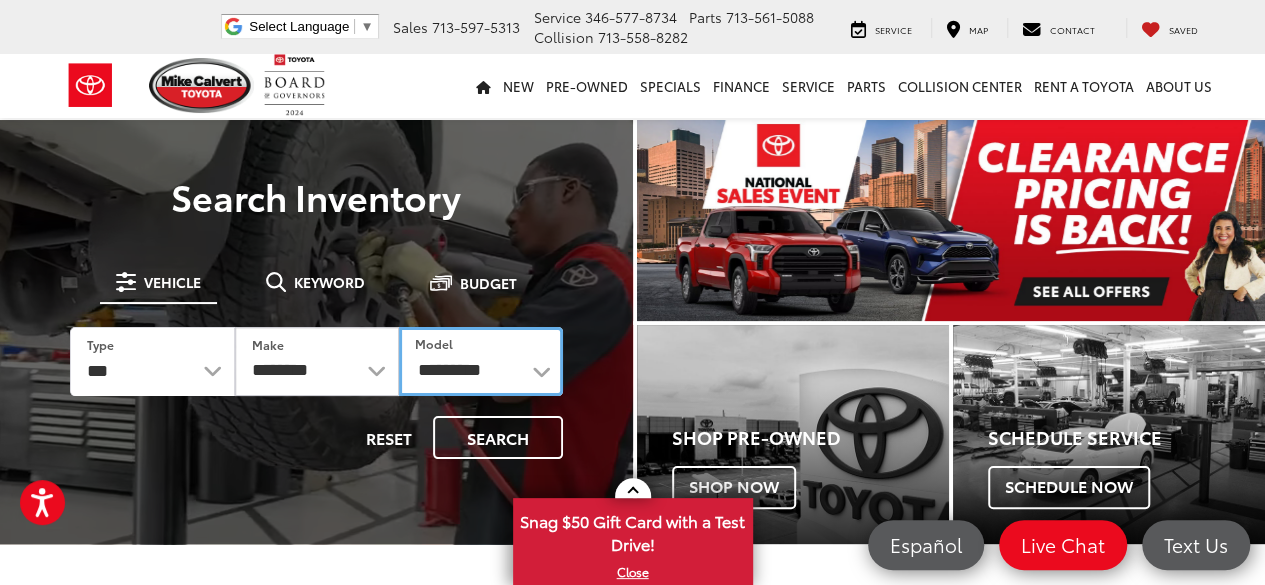select on "****" 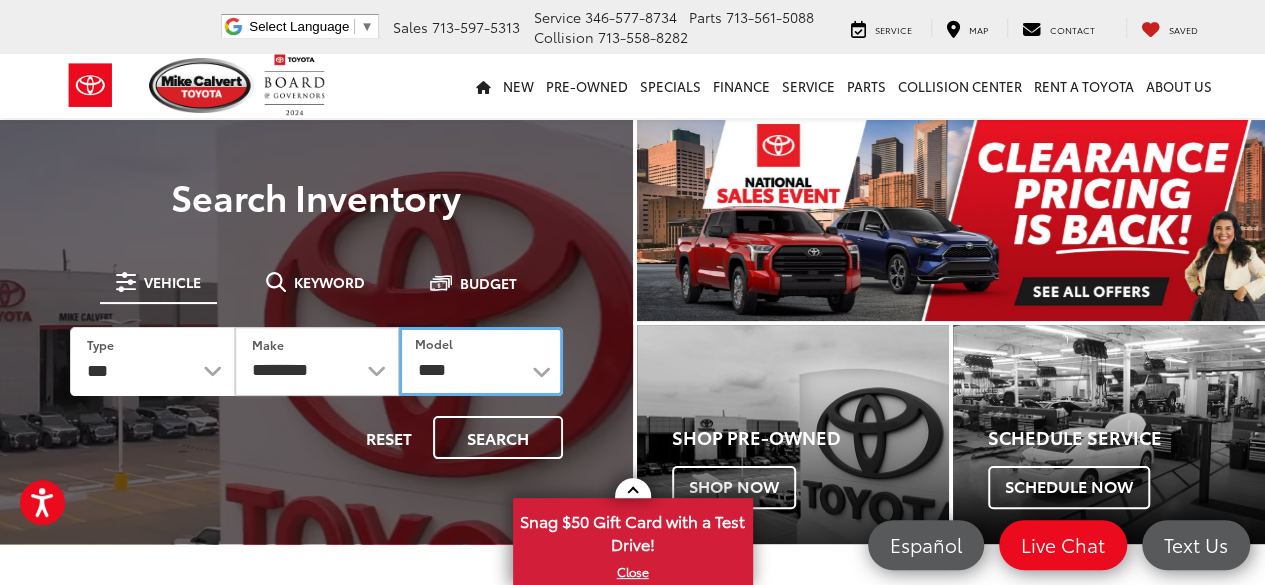click on "**********" at bounding box center (481, 361) 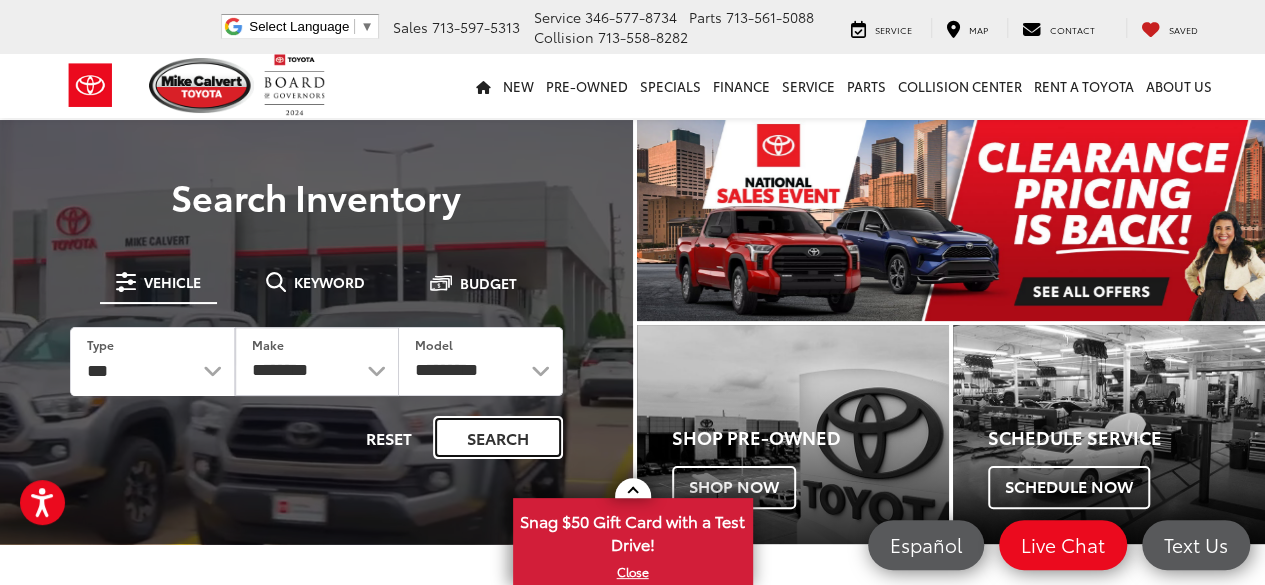 click on "Search" at bounding box center (498, 437) 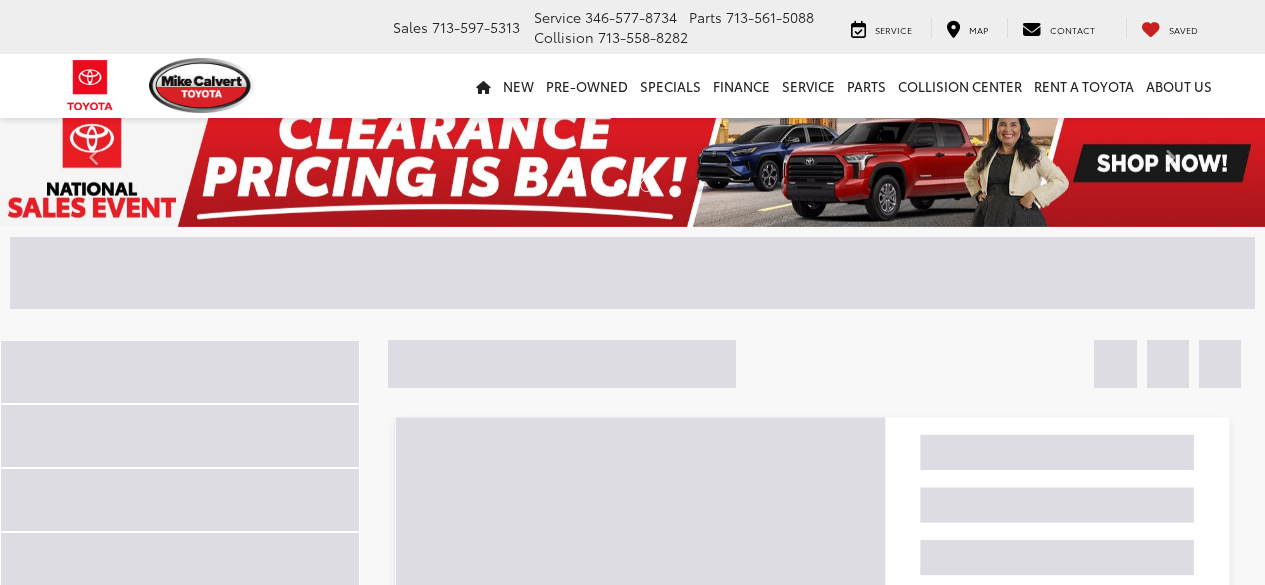 scroll, scrollTop: 0, scrollLeft: 0, axis: both 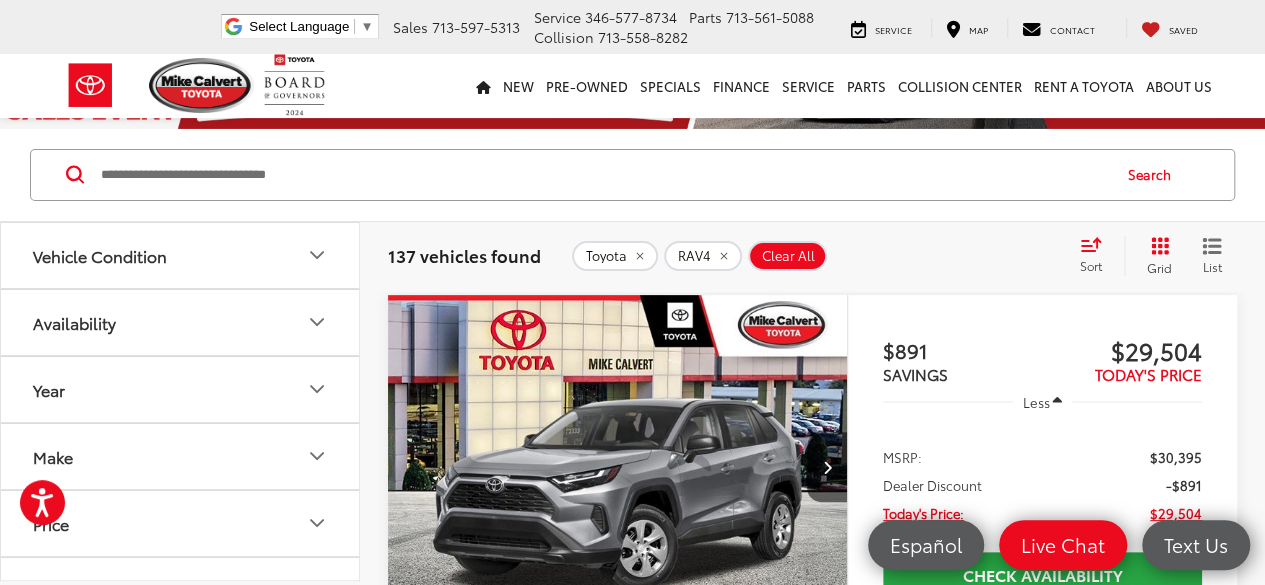 click 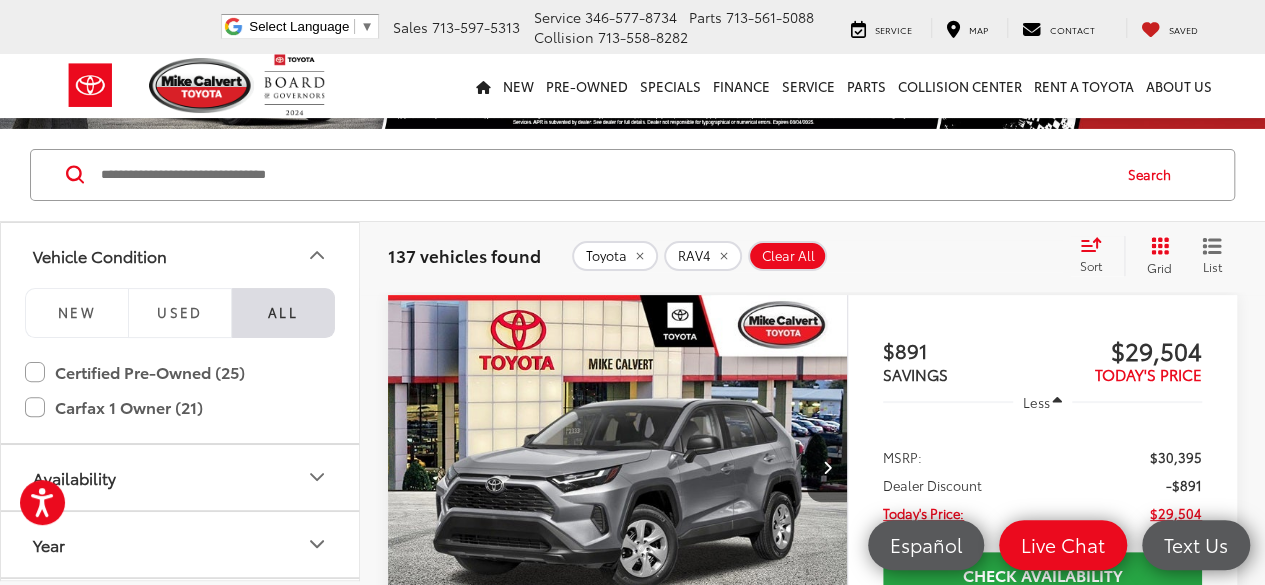 click 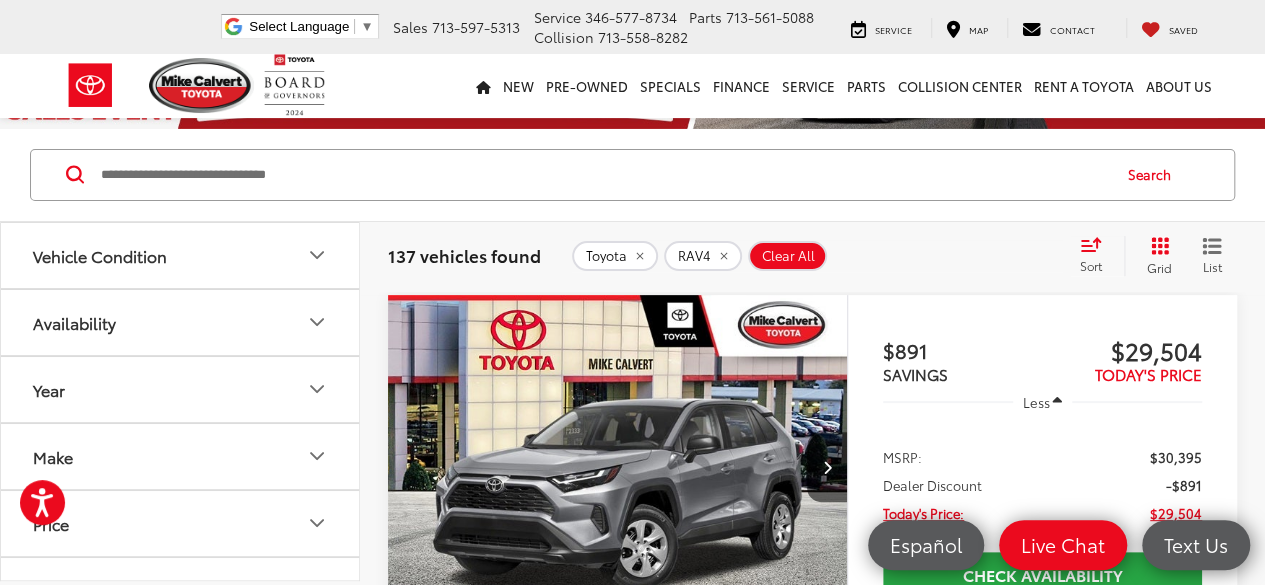 click 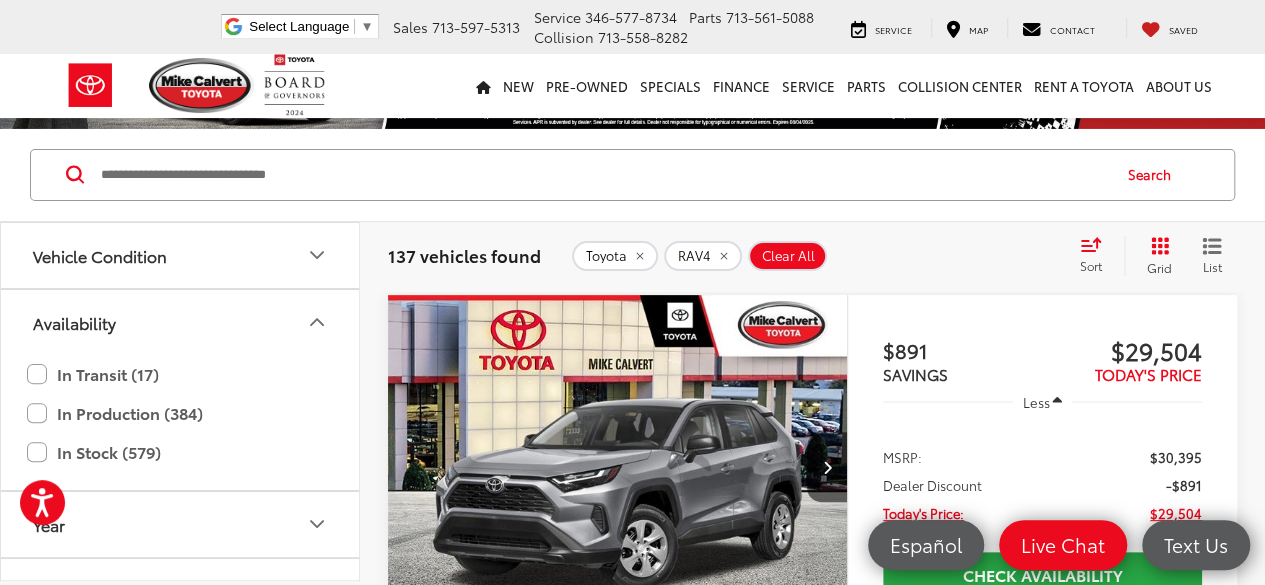 click on "In Transit (17)  In Production (384)  In Stock (579)" at bounding box center [180, 422] 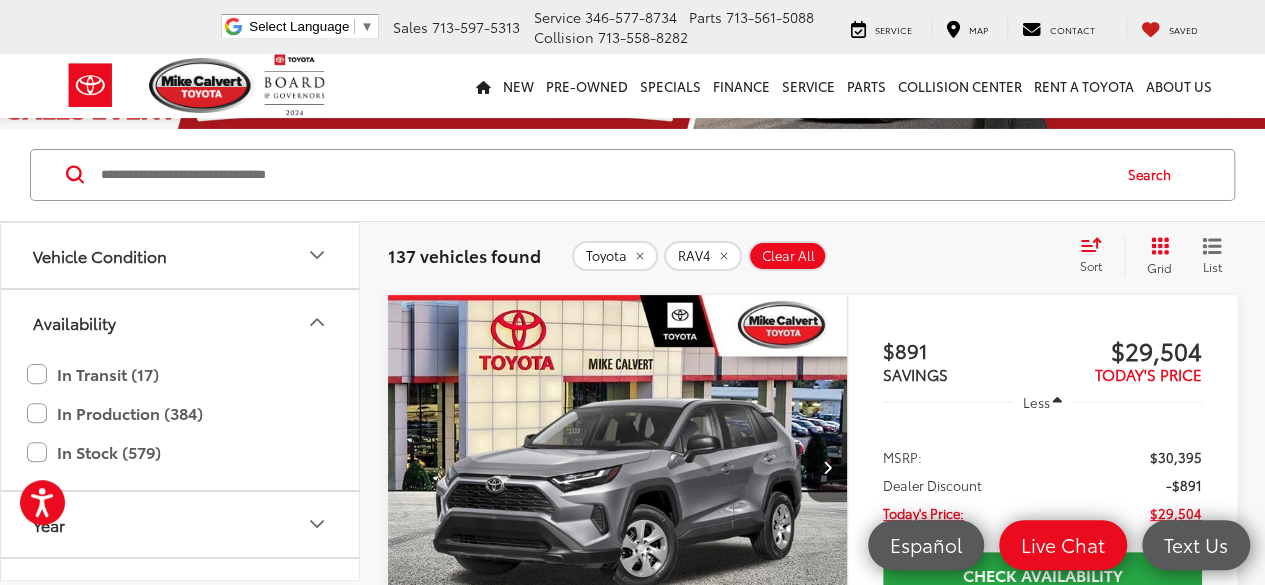 click 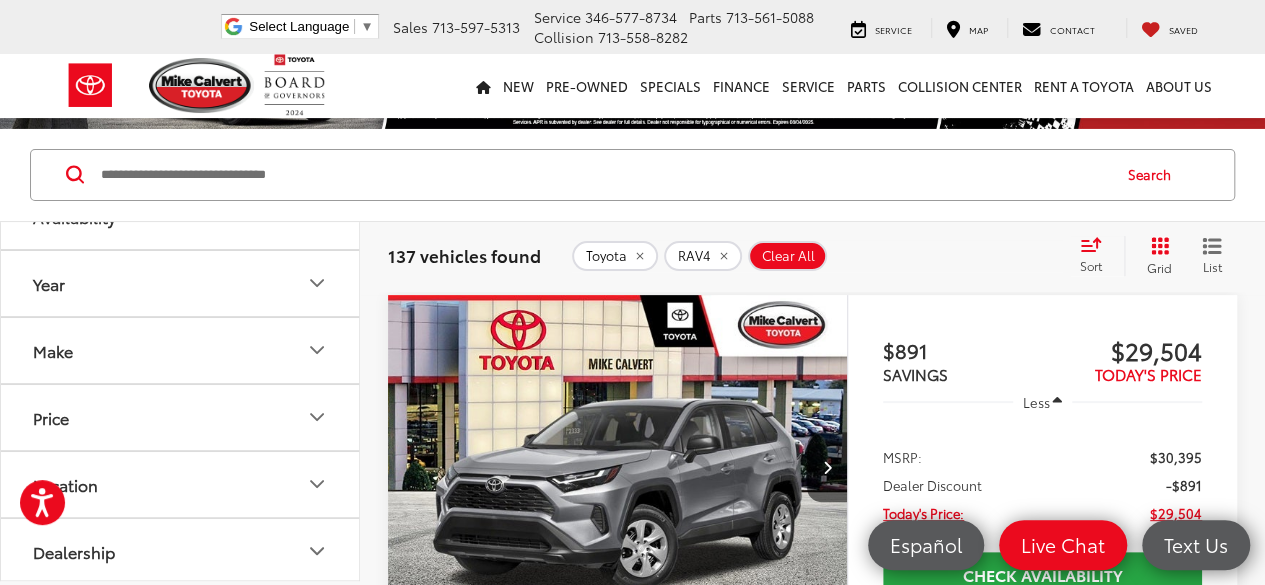 scroll, scrollTop: 100, scrollLeft: 0, axis: vertical 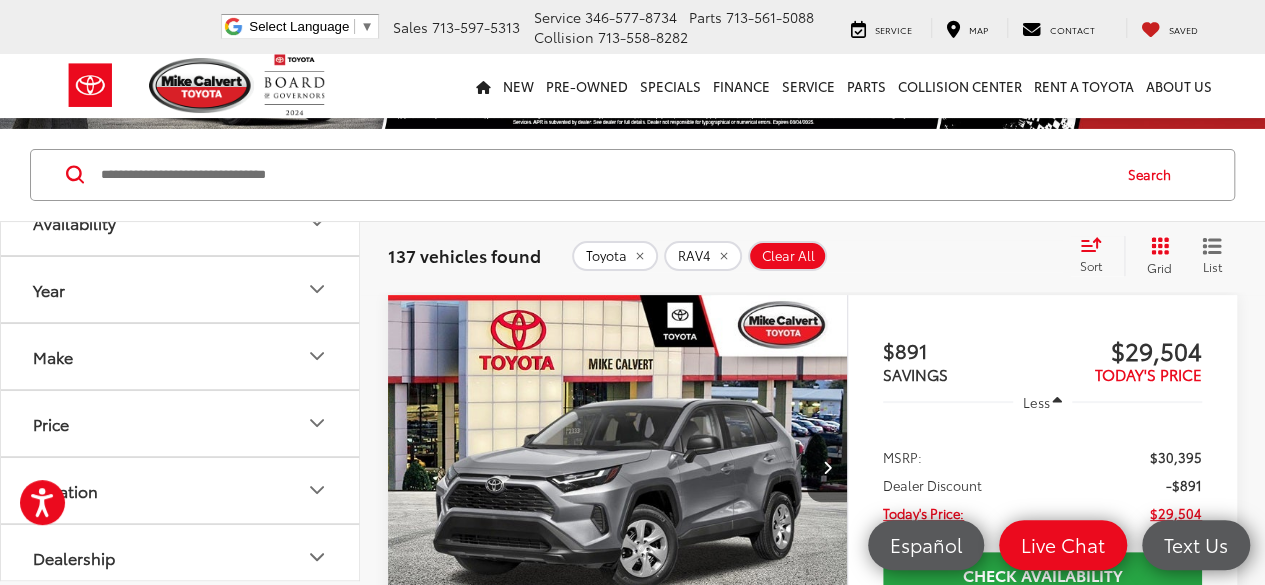 click on "Price" at bounding box center (181, 423) 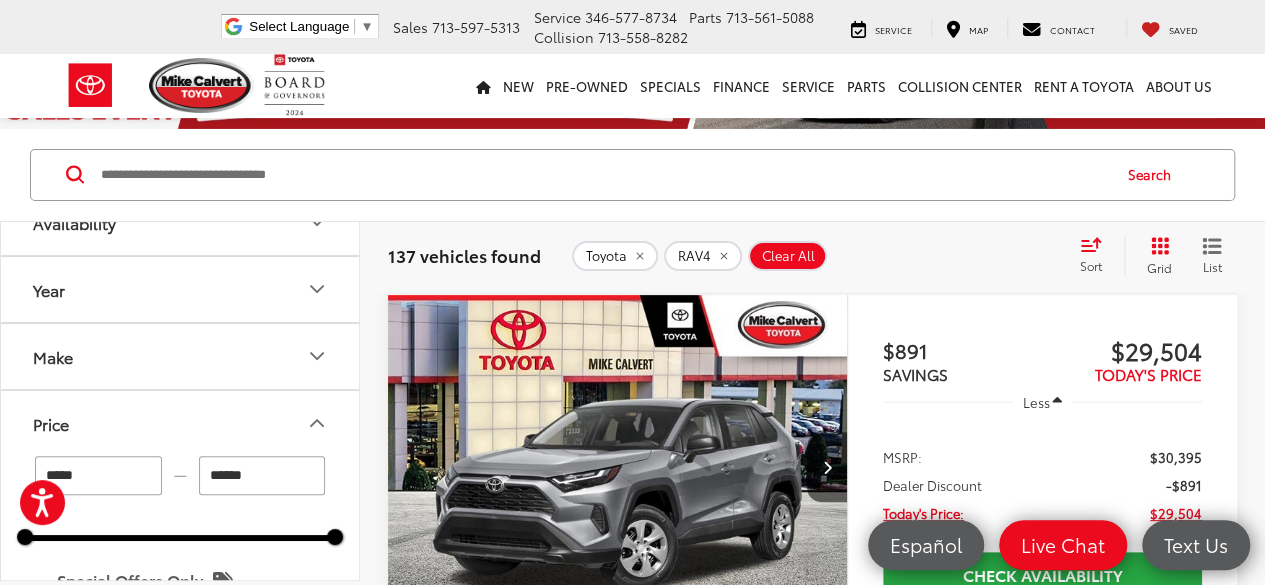 scroll, scrollTop: 300, scrollLeft: 0, axis: vertical 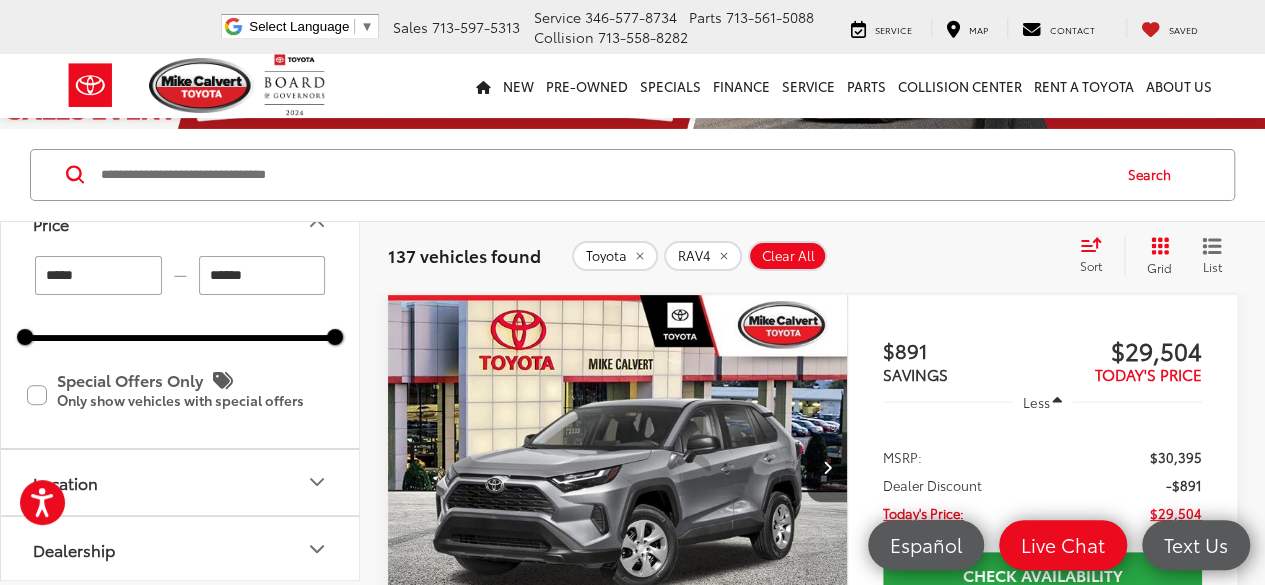 click on "******" at bounding box center [262, 275] 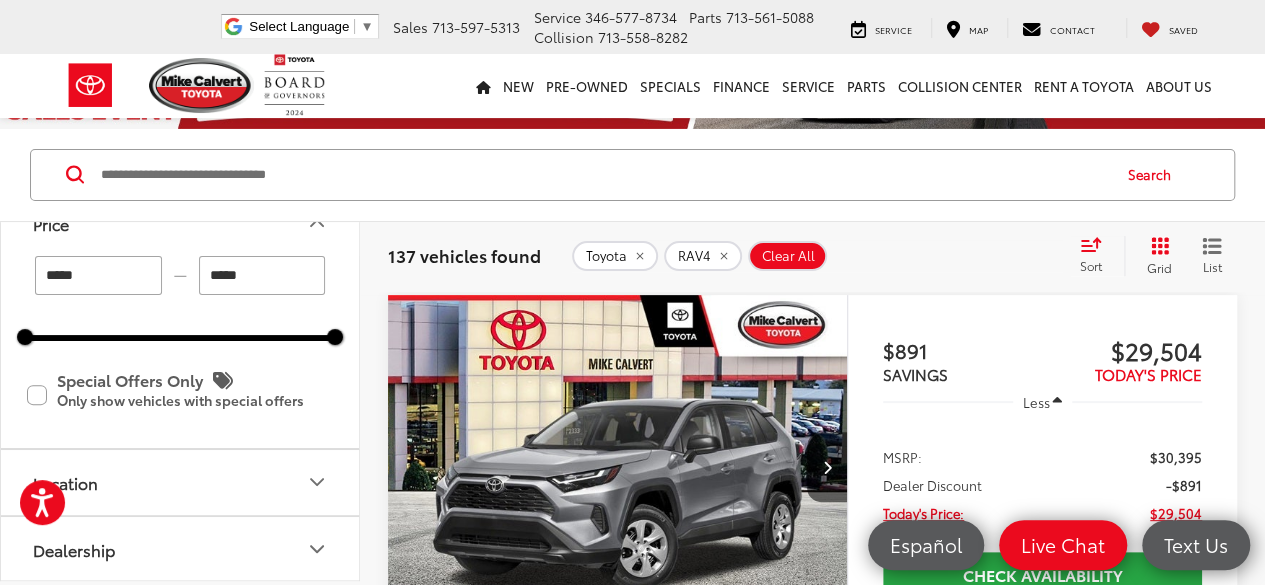 type on "******" 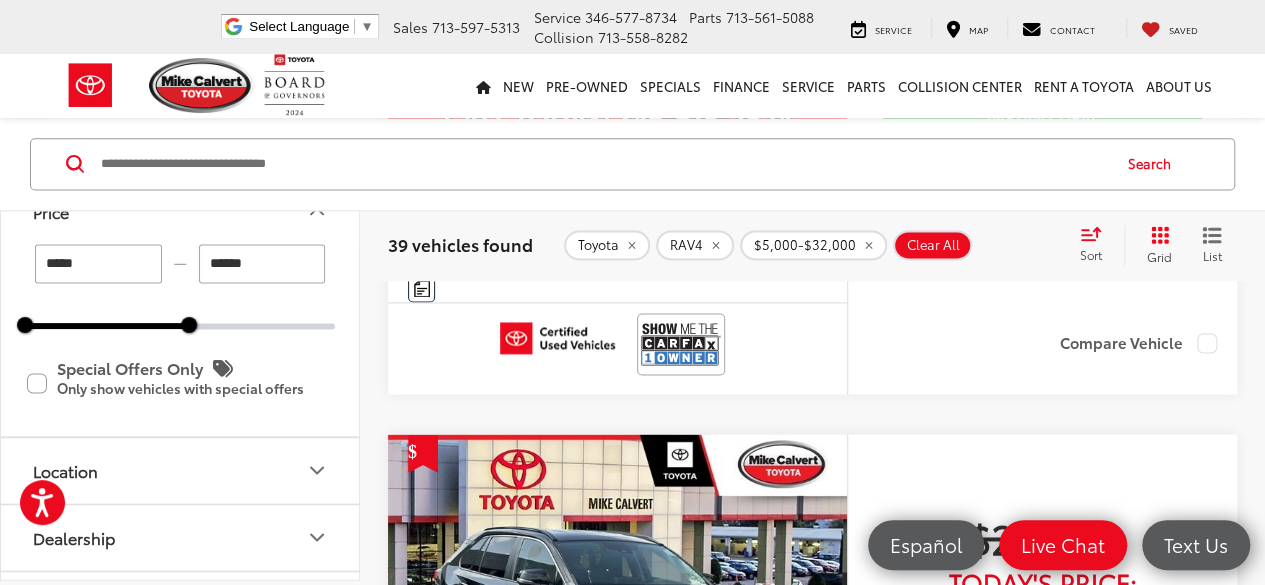 scroll, scrollTop: 4998, scrollLeft: 0, axis: vertical 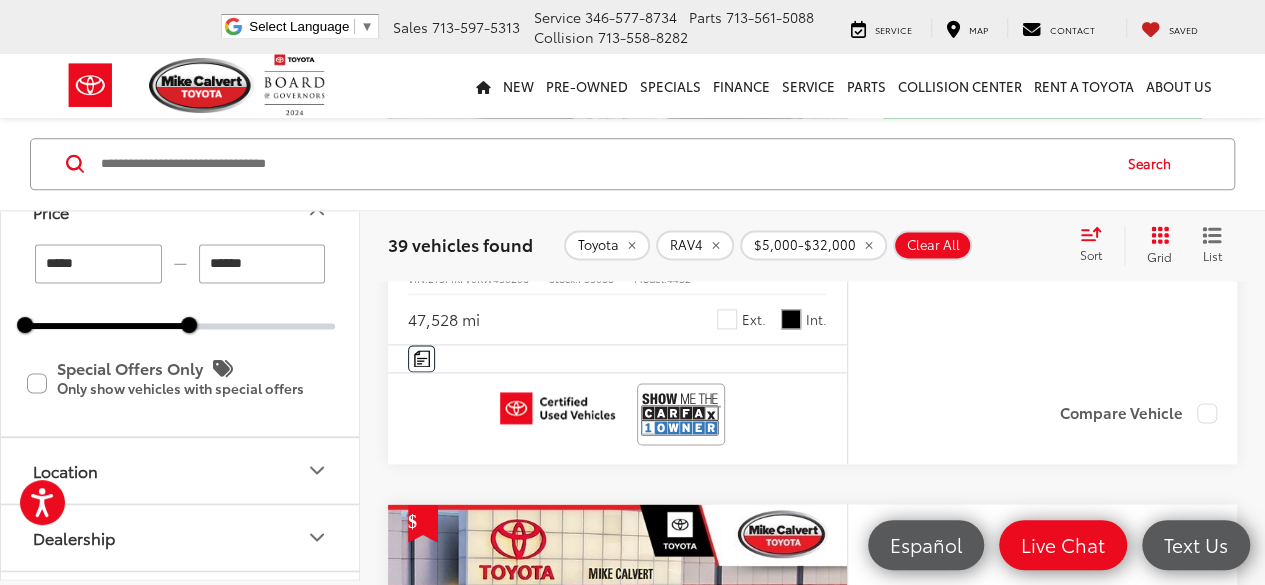 click at bounding box center (827, 32) 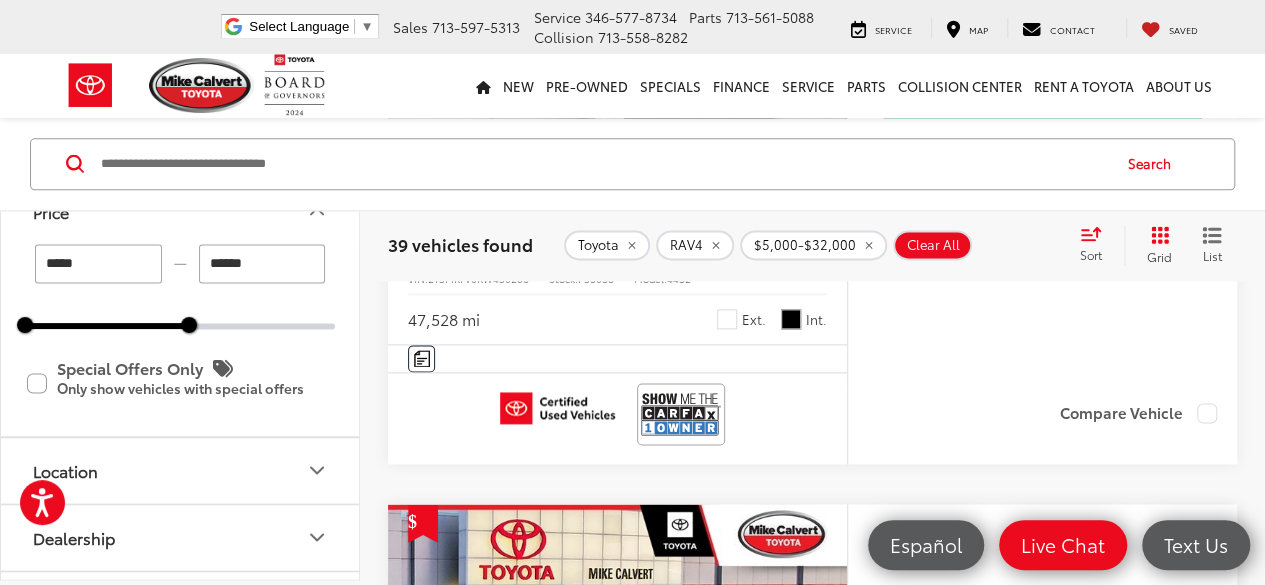 click at bounding box center (827, 32) 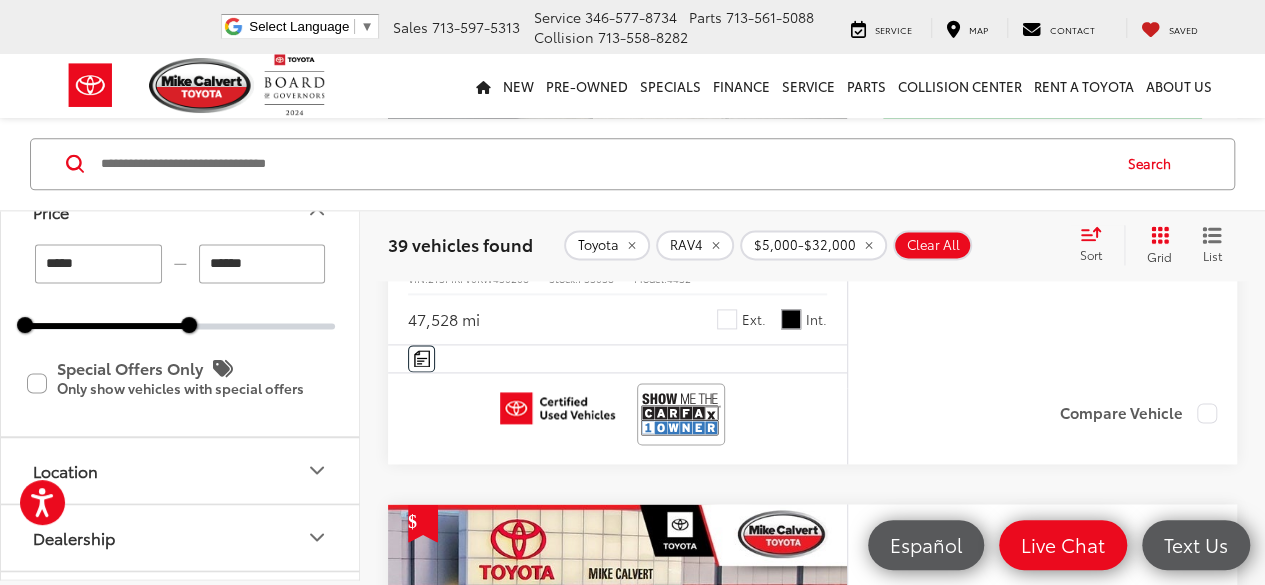 scroll, scrollTop: 0, scrollLeft: 923, axis: horizontal 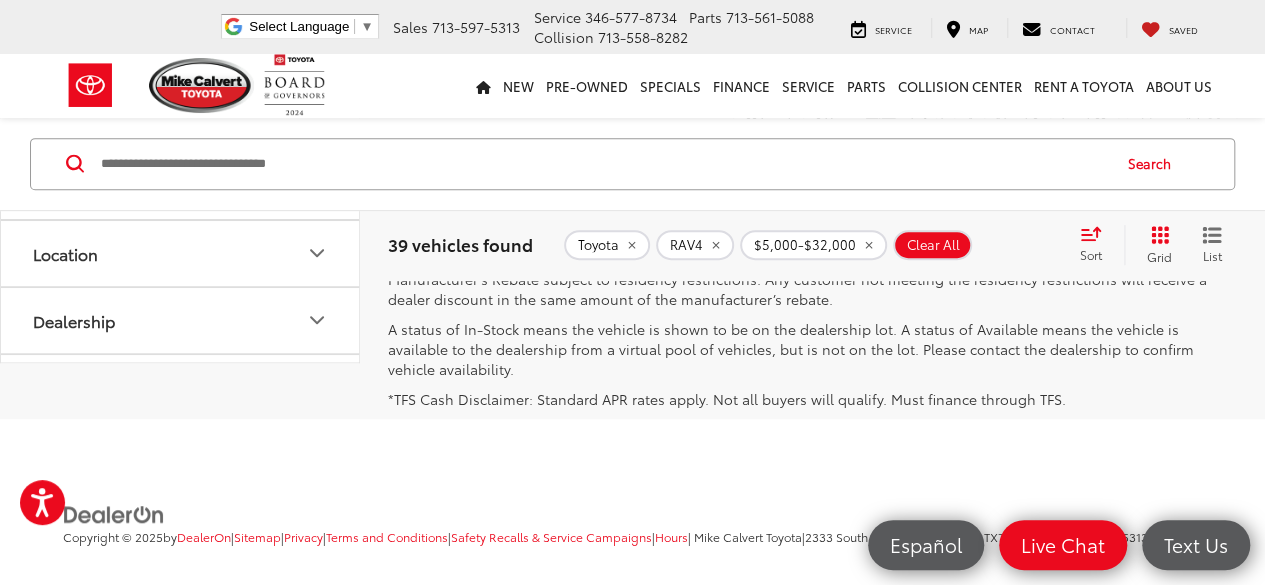 click on "2" at bounding box center (909, 120) 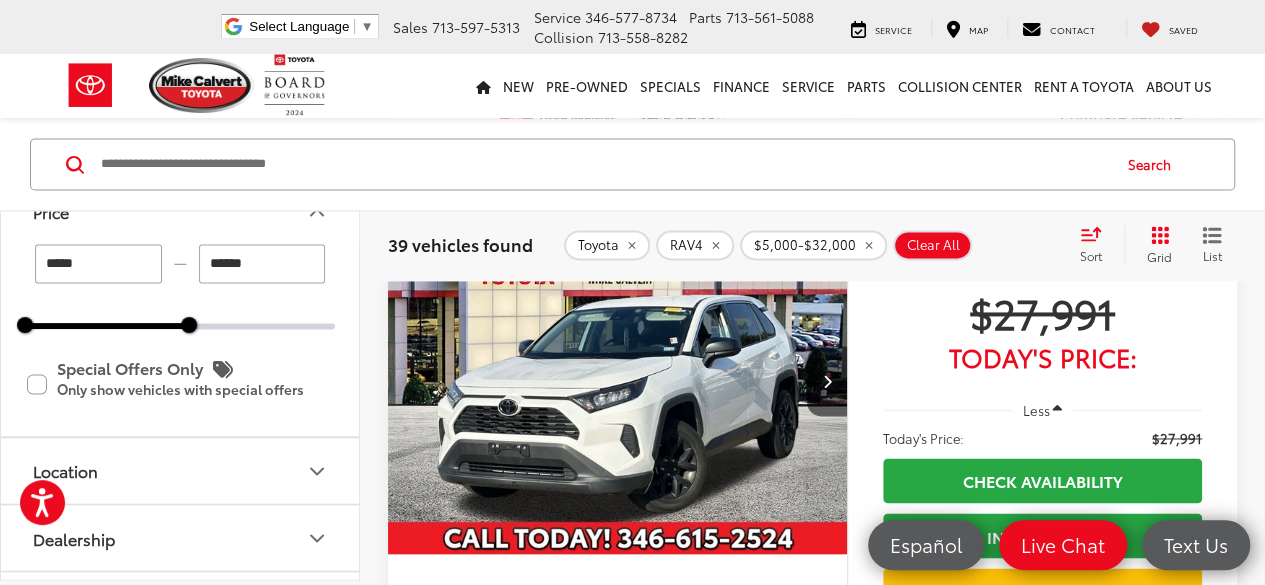 scroll, scrollTop: 5200, scrollLeft: 0, axis: vertical 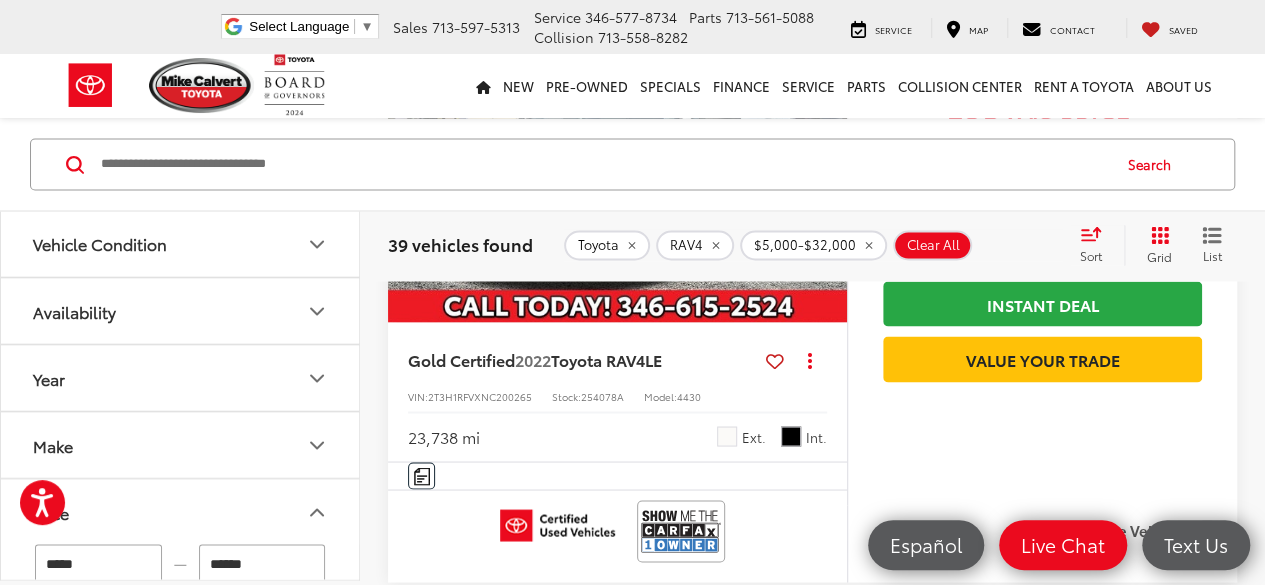 click on "Year" at bounding box center (181, 377) 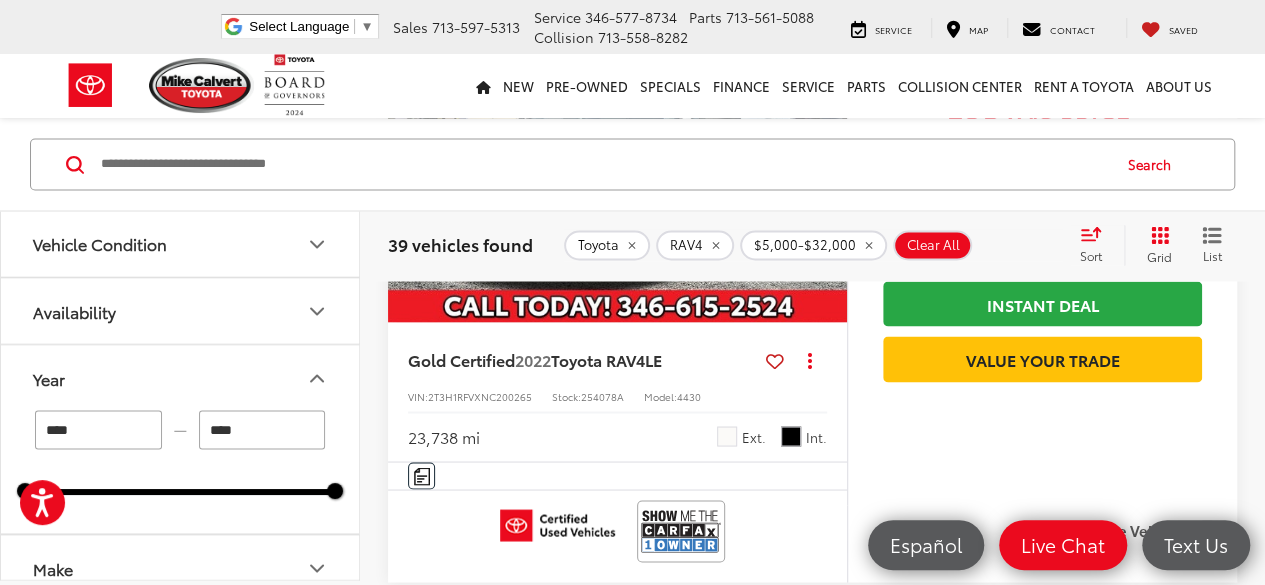 click on "****" at bounding box center [98, 429] 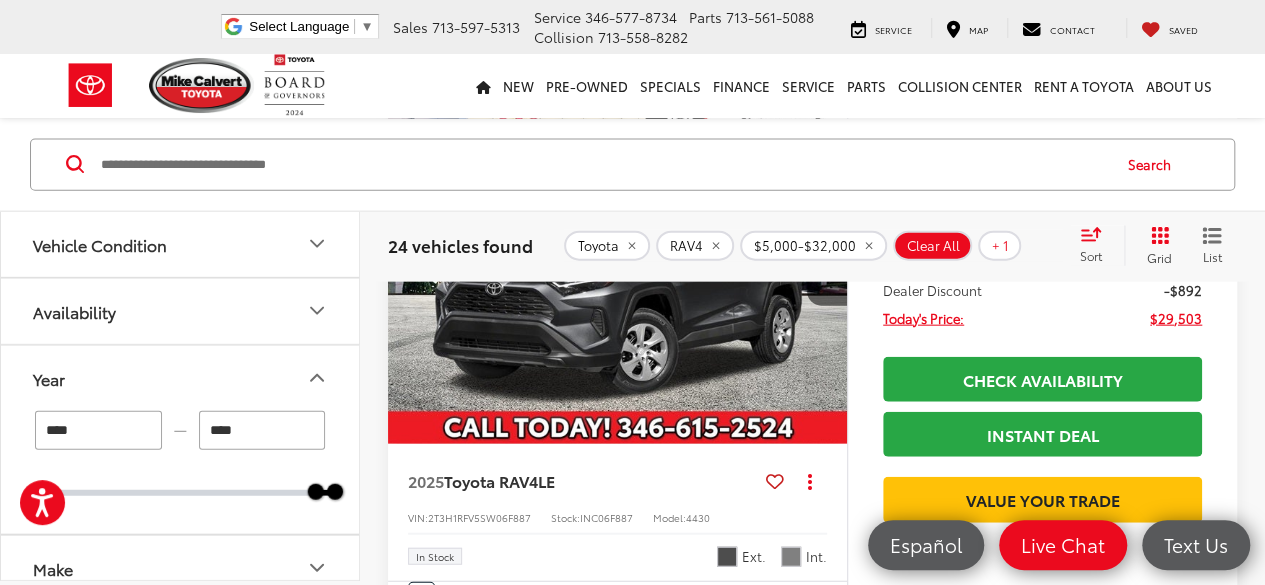 scroll, scrollTop: 2200, scrollLeft: 0, axis: vertical 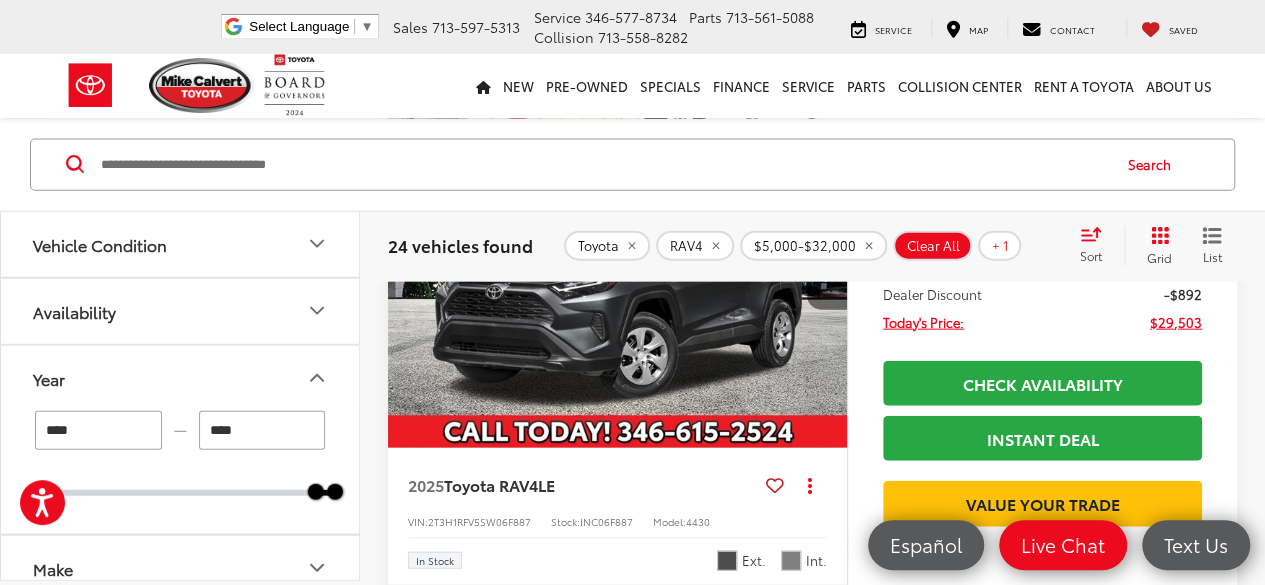 click at bounding box center (826, 275) 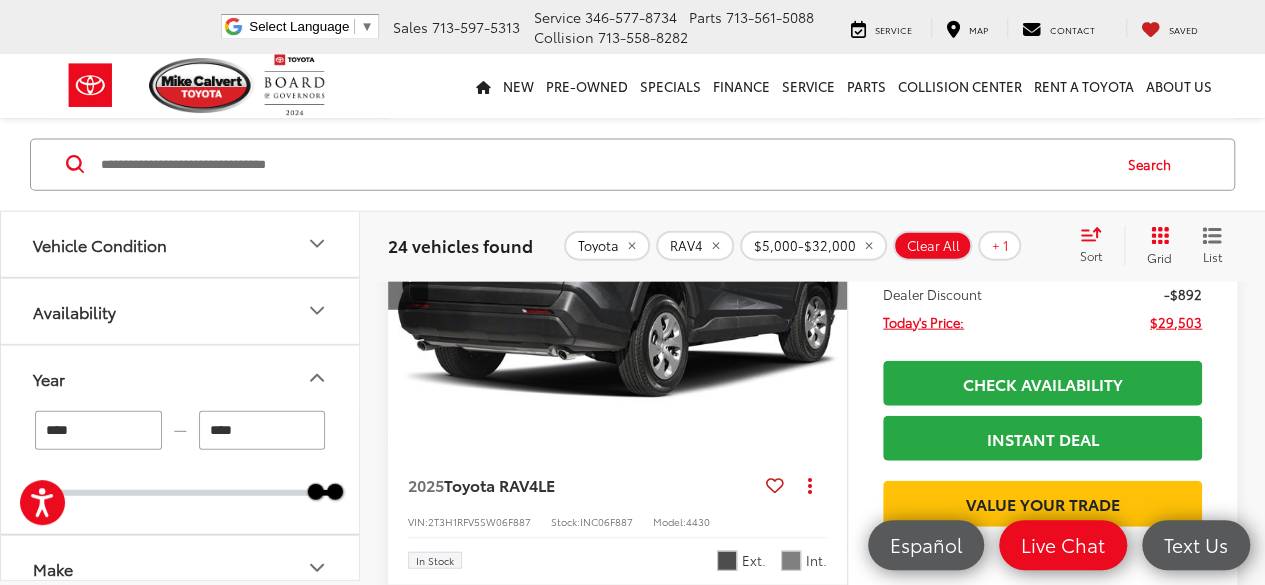 click at bounding box center [826, 275] 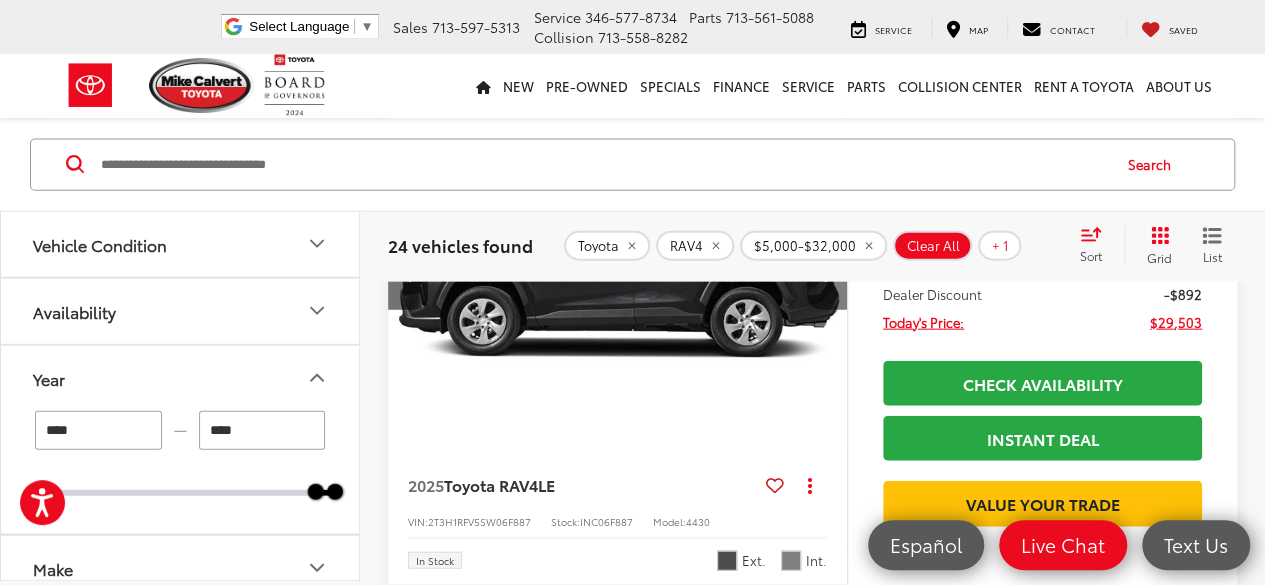 click at bounding box center [826, 275] 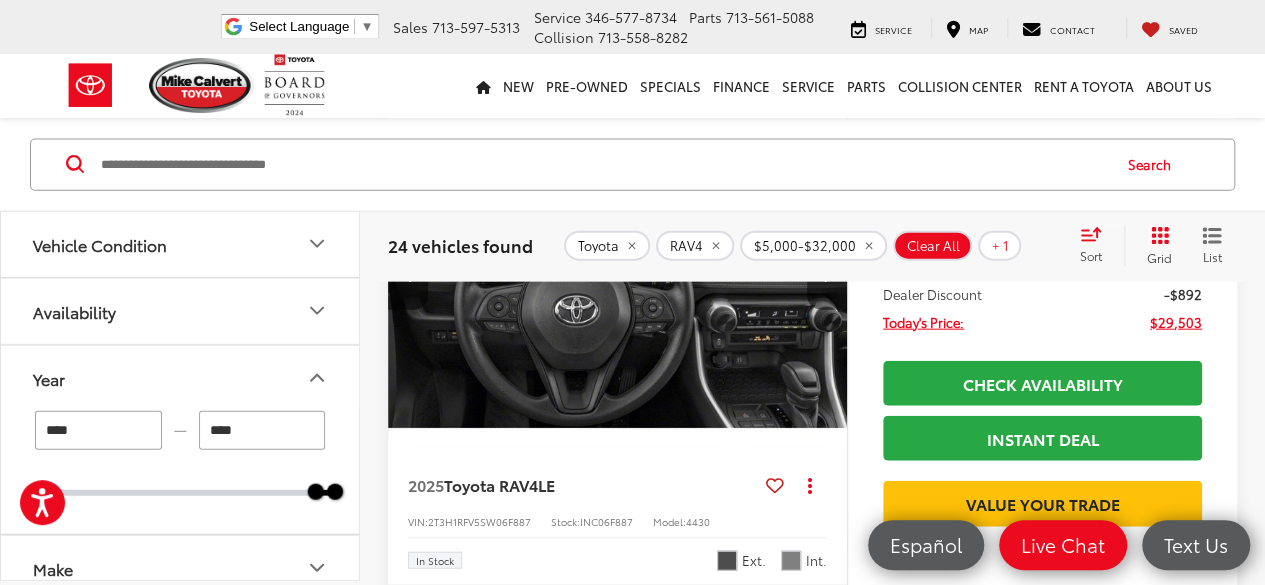 click at bounding box center [826, 275] 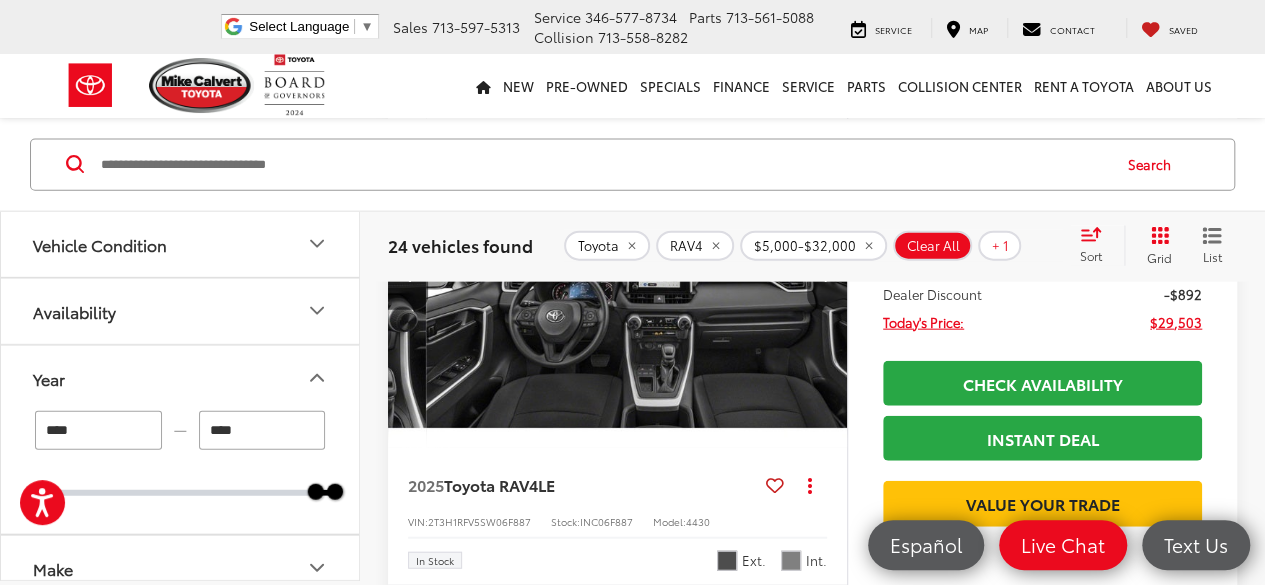 scroll, scrollTop: 0, scrollLeft: 1847, axis: horizontal 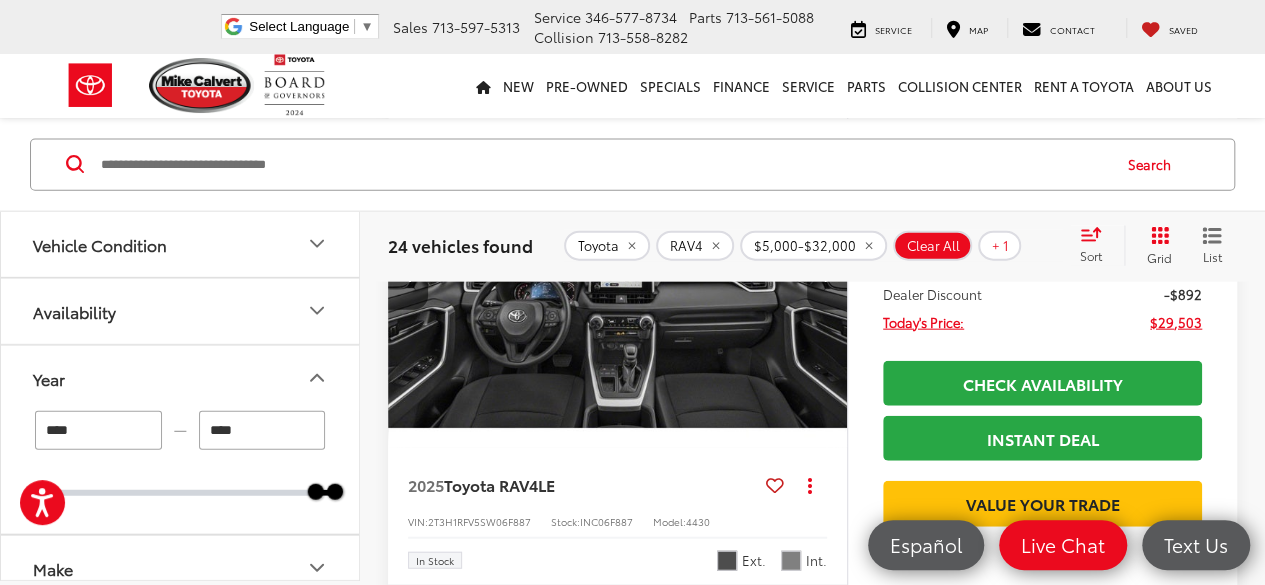 click at bounding box center [826, 275] 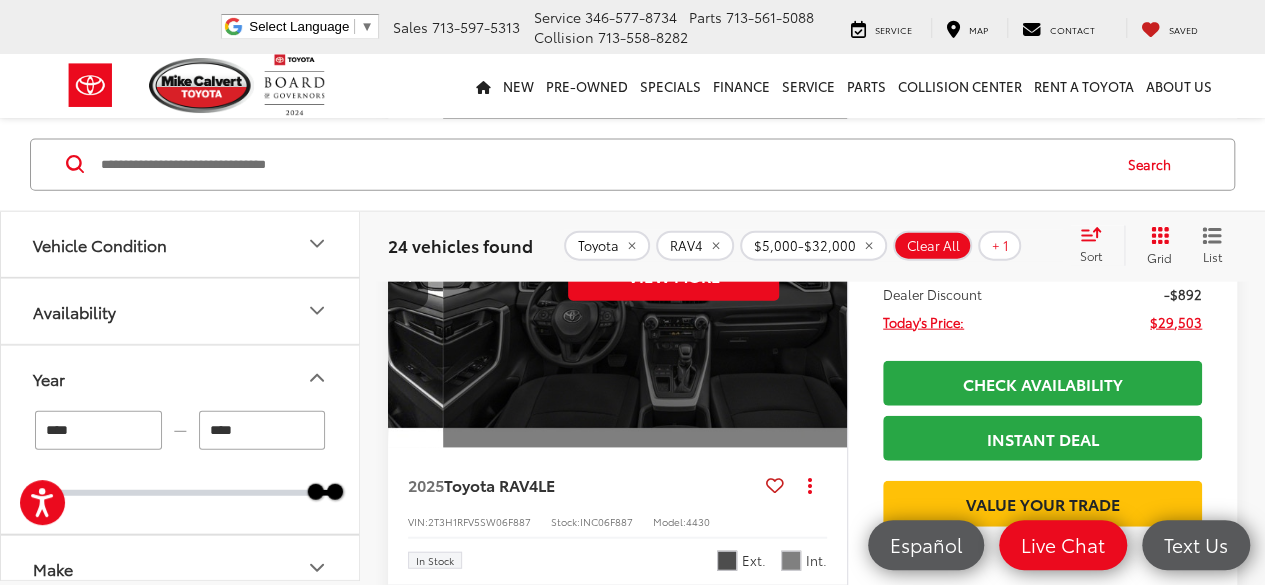 scroll, scrollTop: 0, scrollLeft: 2308, axis: horizontal 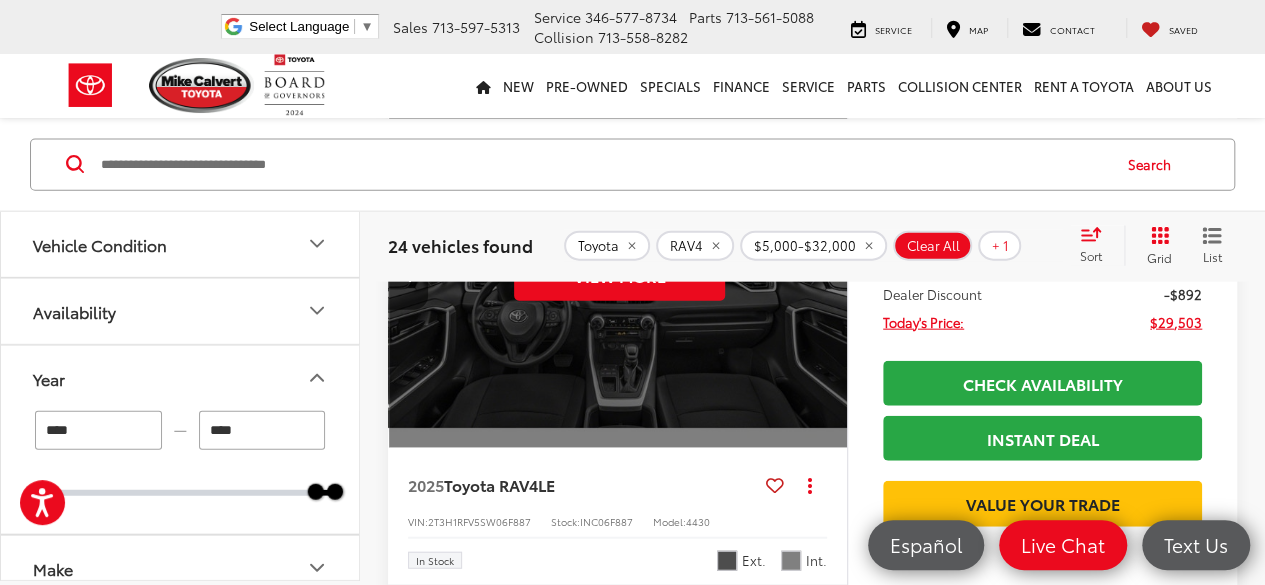 click on "View More" at bounding box center (620, 276) 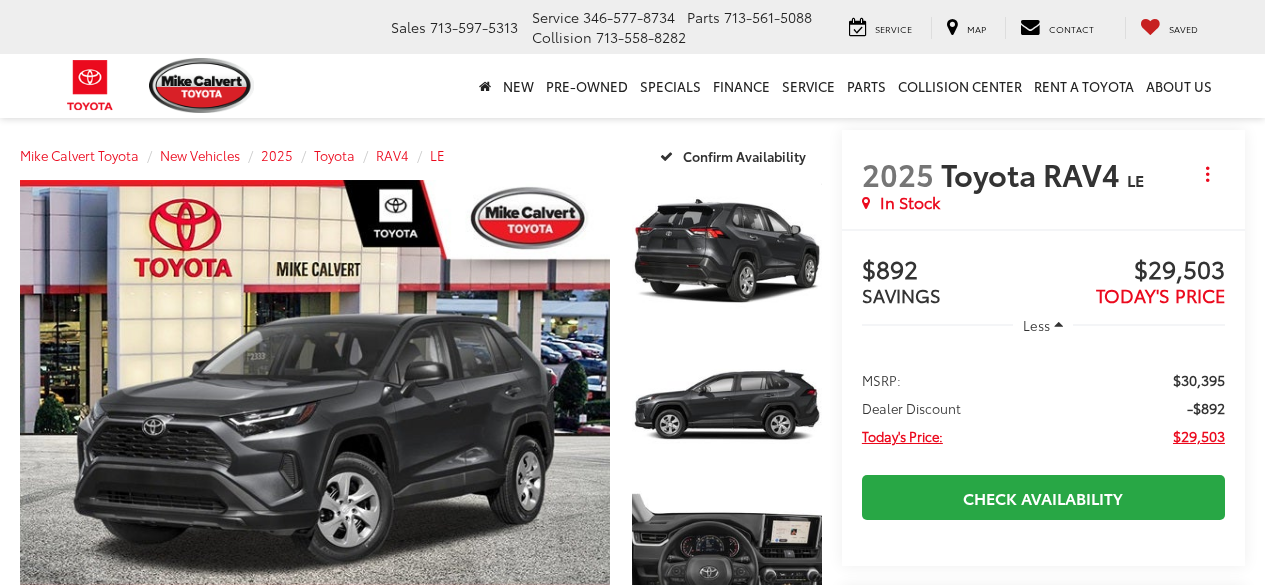 scroll, scrollTop: 0, scrollLeft: 0, axis: both 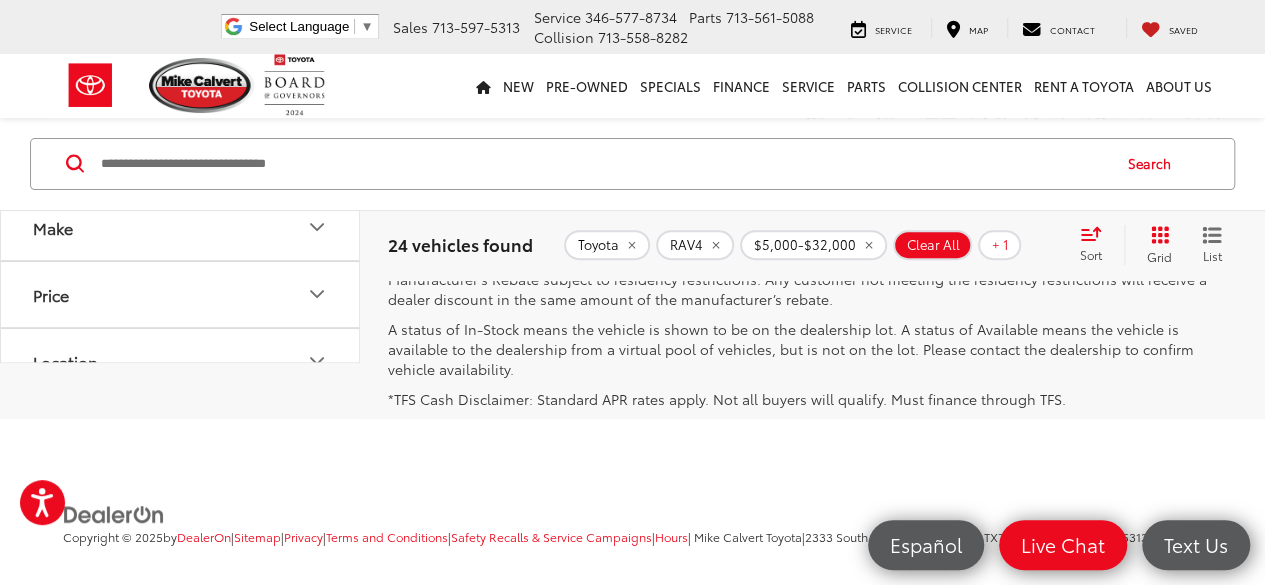 click on "2" at bounding box center (969, 120) 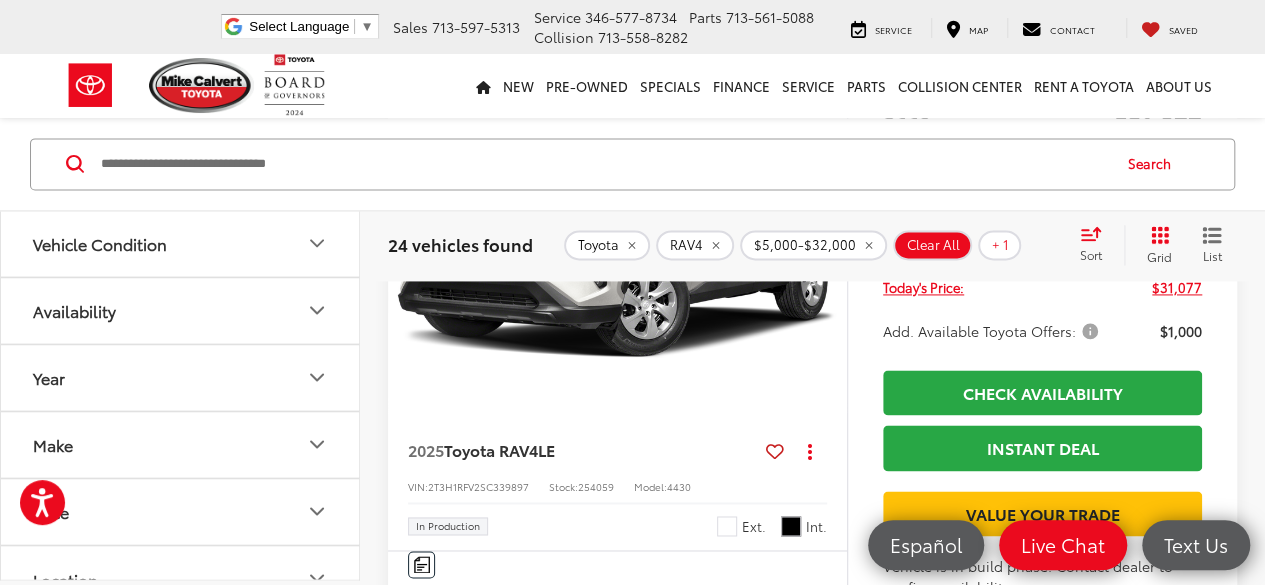 scroll, scrollTop: 5108, scrollLeft: 0, axis: vertical 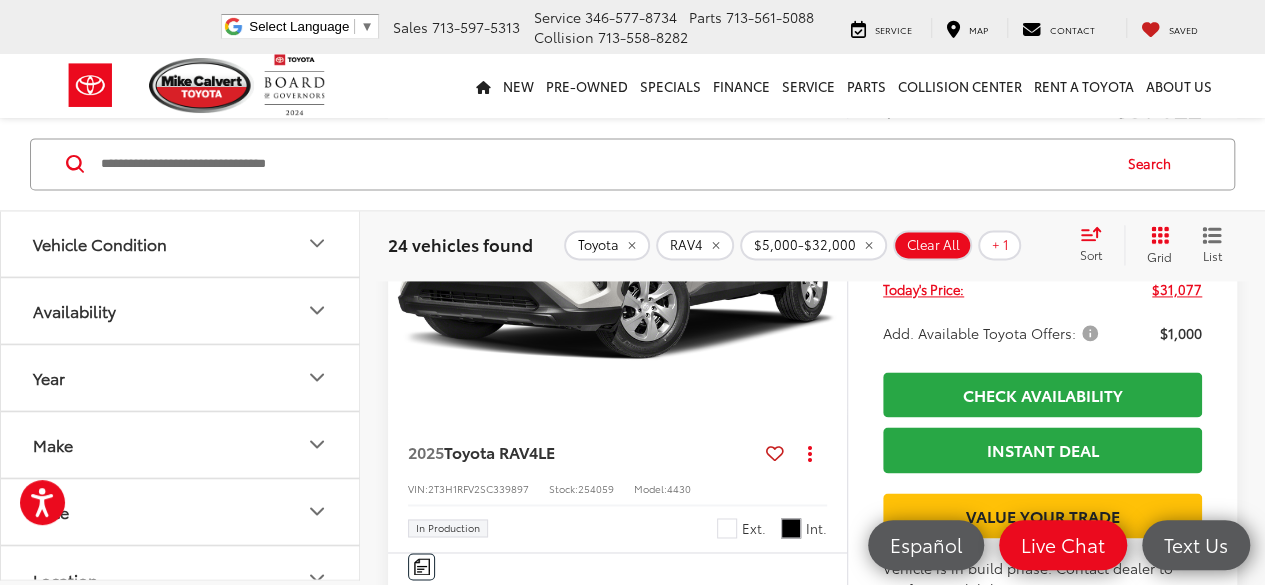 click at bounding box center (827, 243) 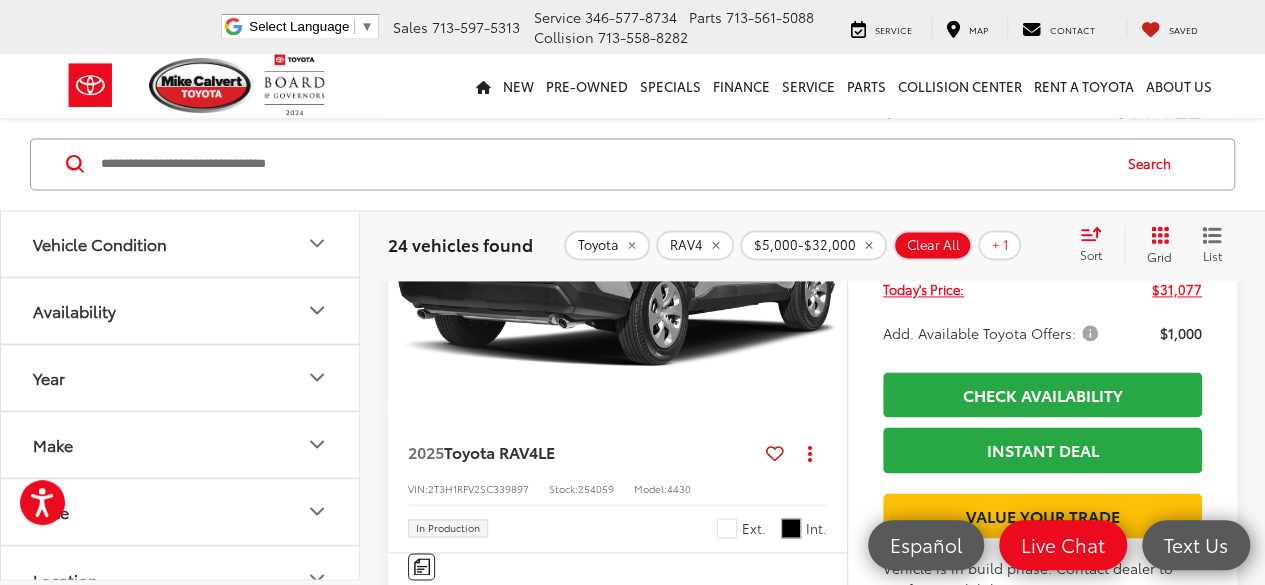 click at bounding box center [827, 243] 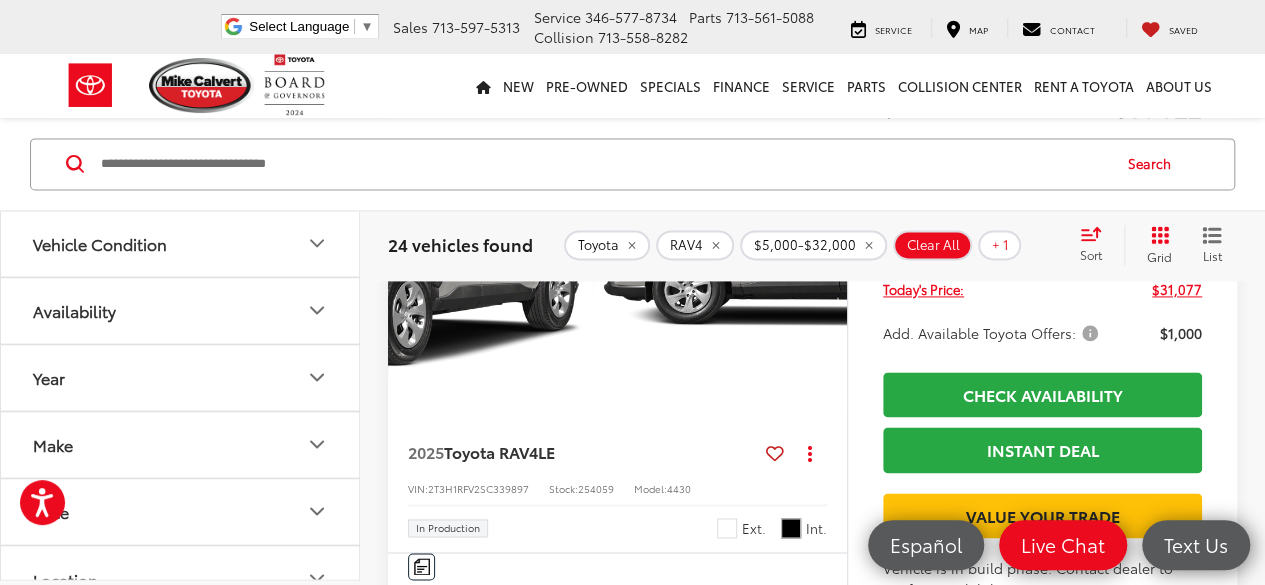 scroll, scrollTop: 0, scrollLeft: 923, axis: horizontal 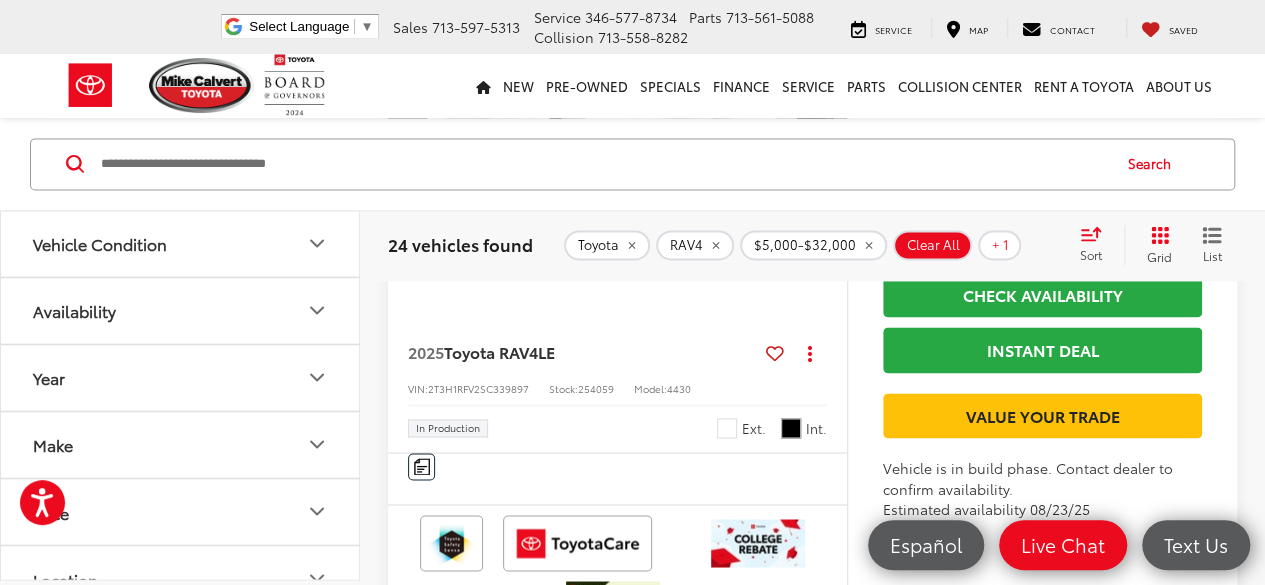 click at bounding box center [826, 143] 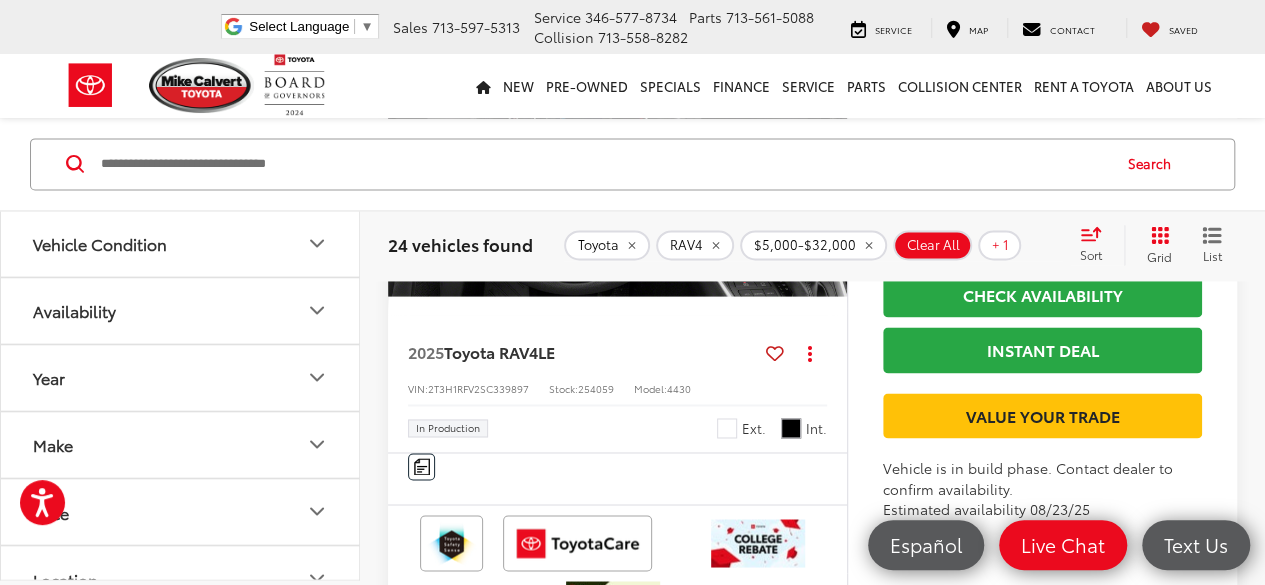 click at bounding box center (826, 143) 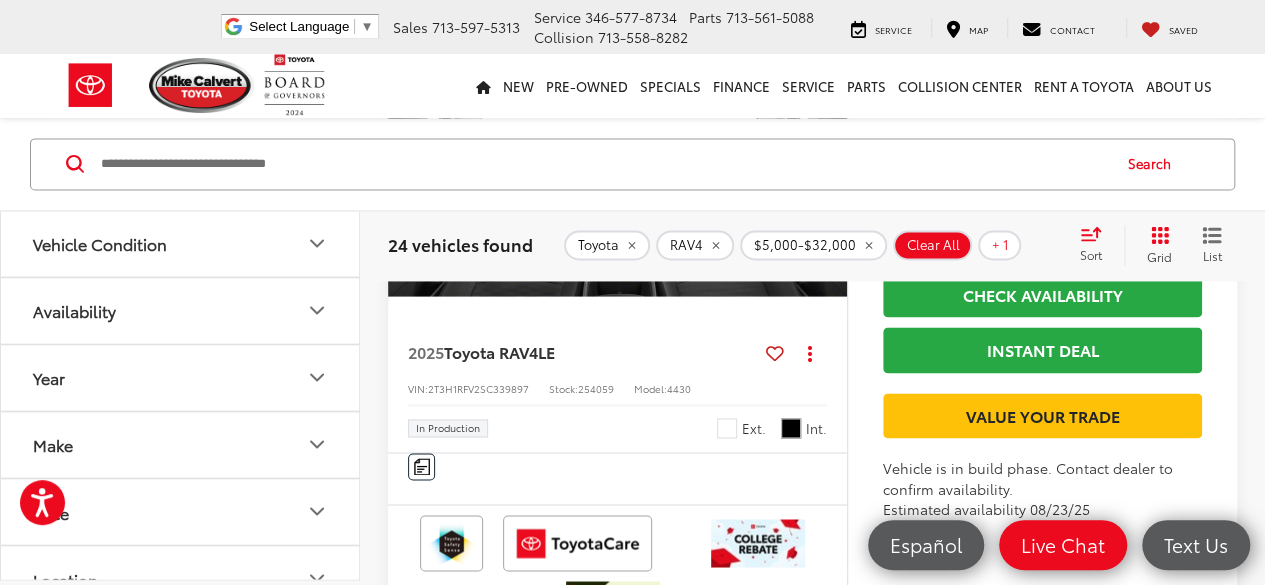 click at bounding box center [826, 143] 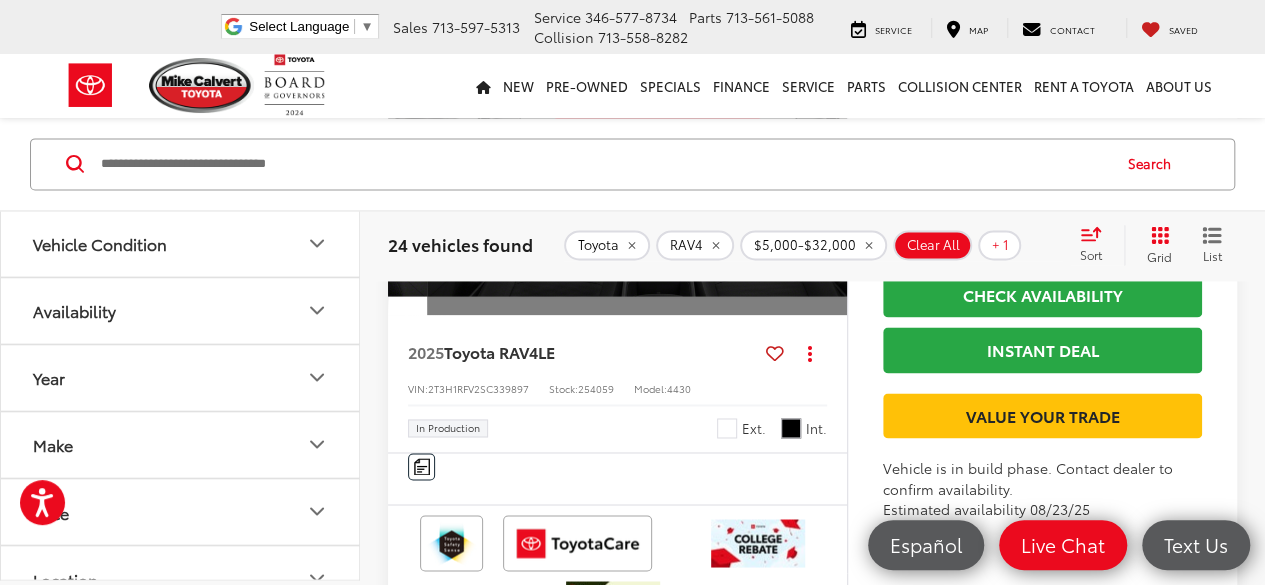 scroll, scrollTop: 0, scrollLeft: 2308, axis: horizontal 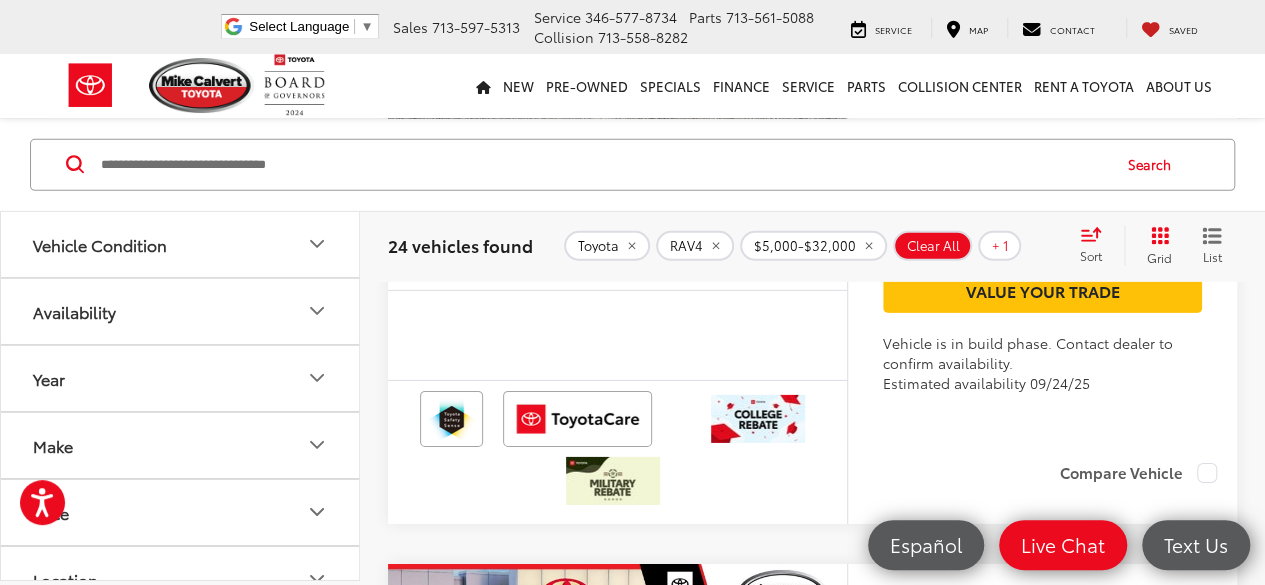 click at bounding box center (827, -19) 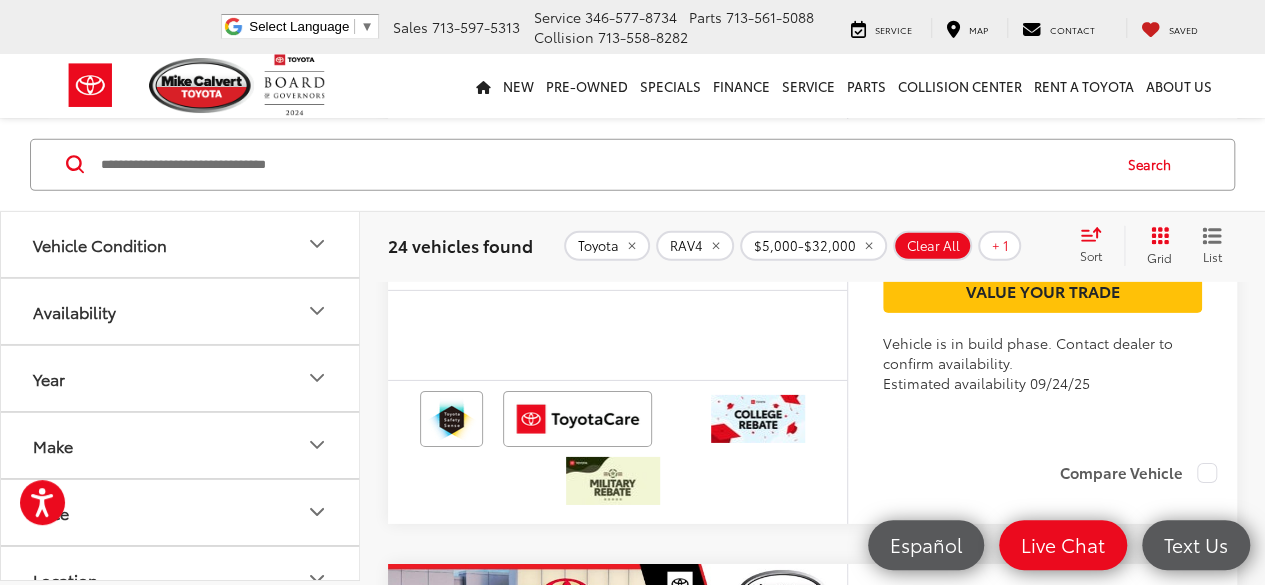 click at bounding box center (827, -19) 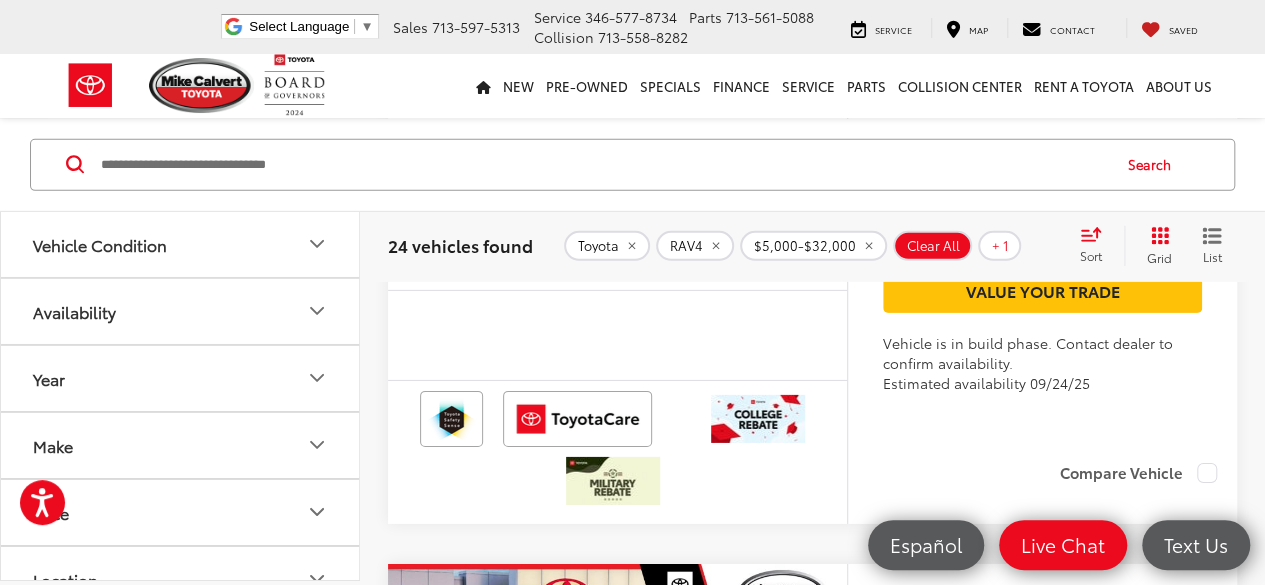 click at bounding box center (827, -19) 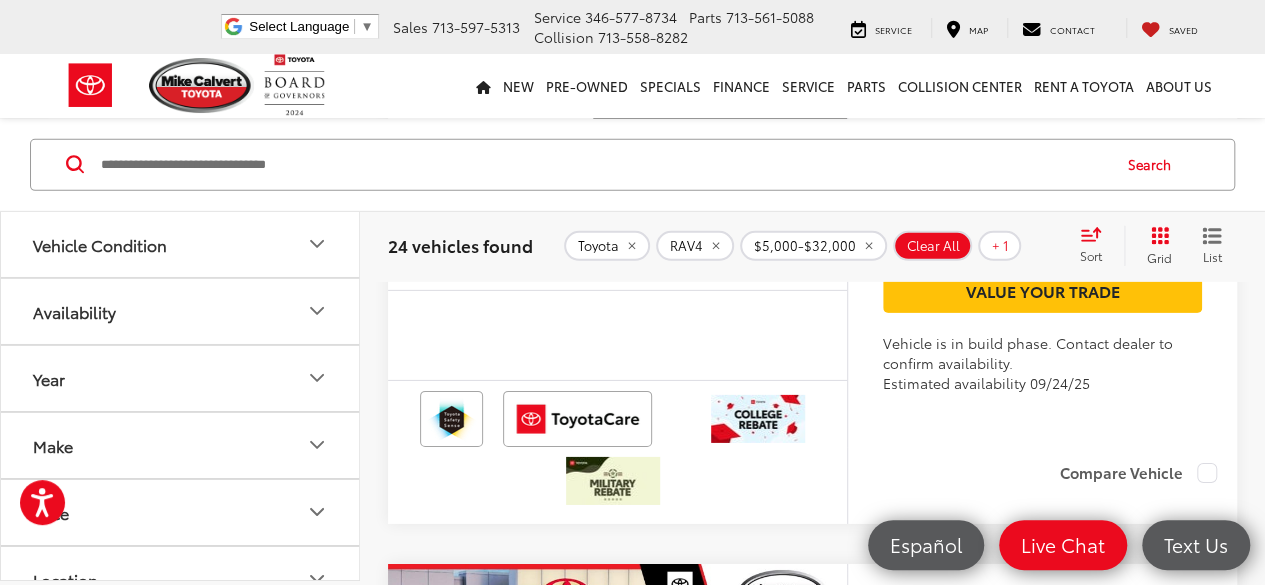 scroll, scrollTop: 0, scrollLeft: 2308, axis: horizontal 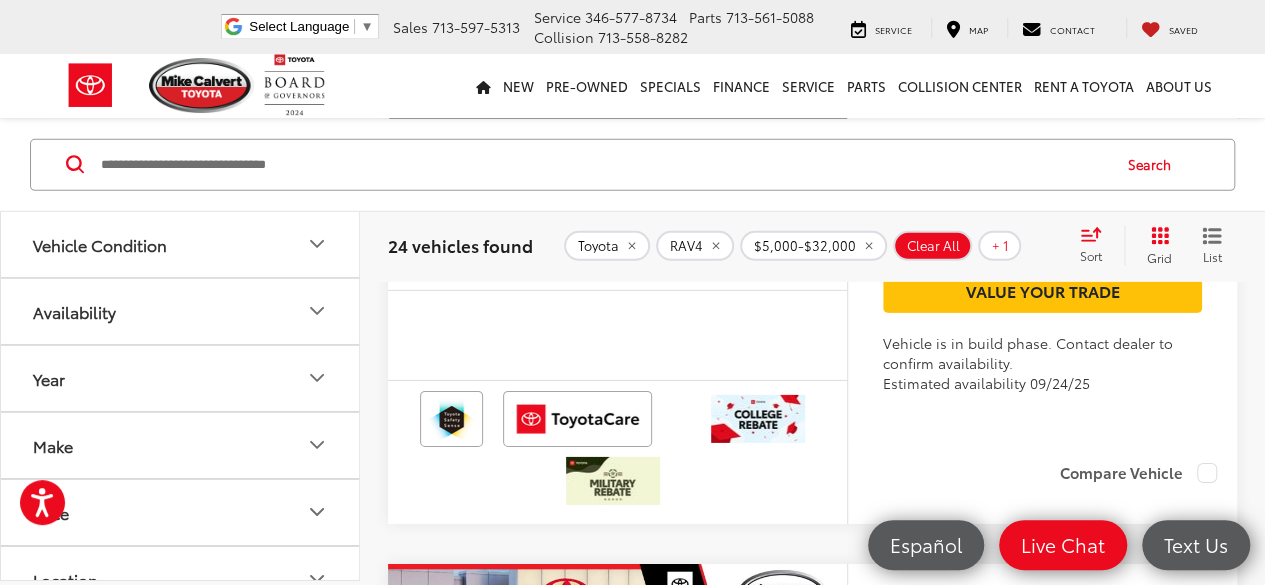 click on "View More" at bounding box center [620, -19] 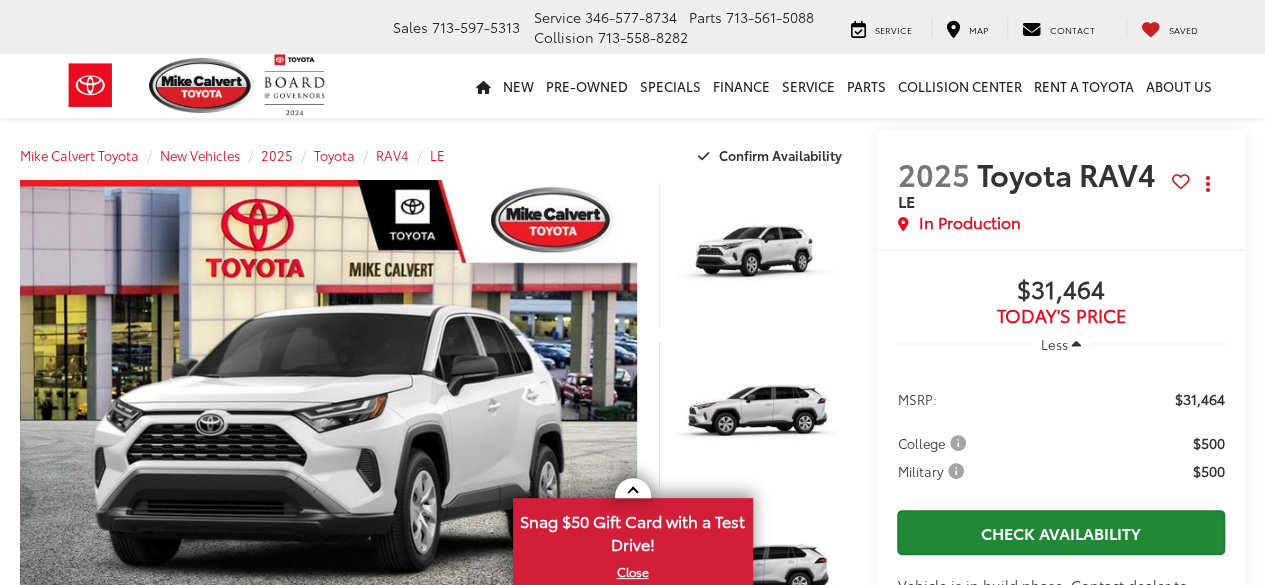 scroll, scrollTop: 300, scrollLeft: 0, axis: vertical 